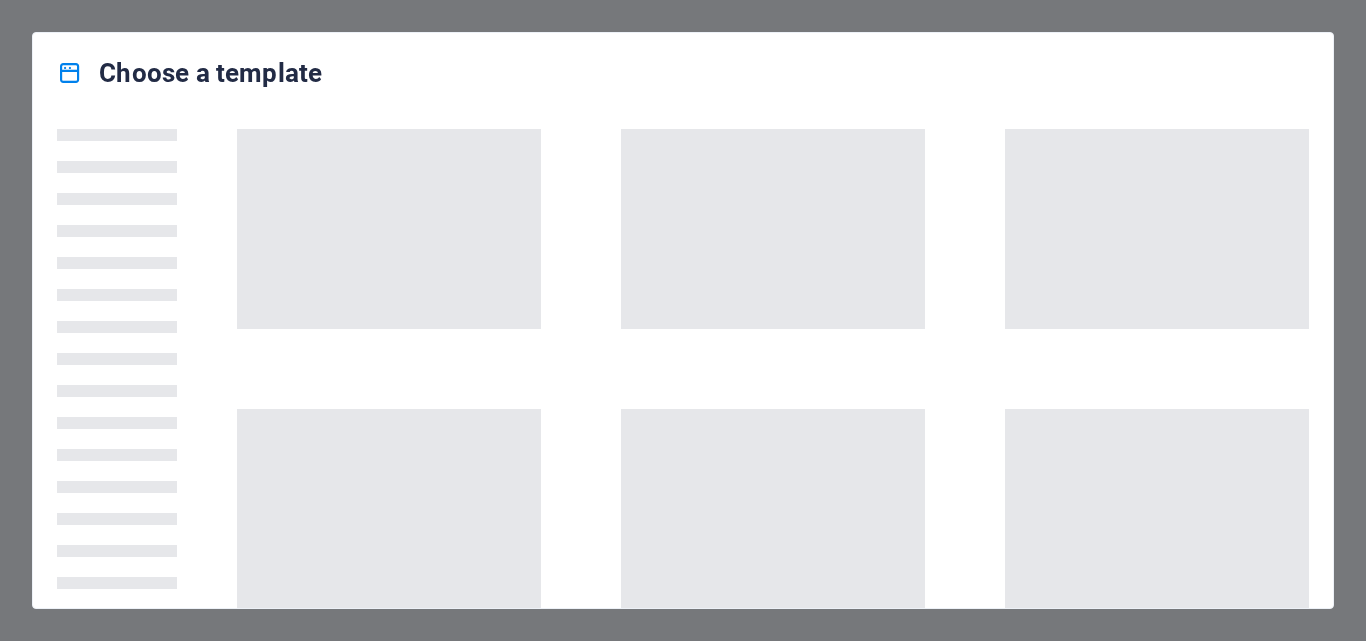 scroll, scrollTop: 0, scrollLeft: 0, axis: both 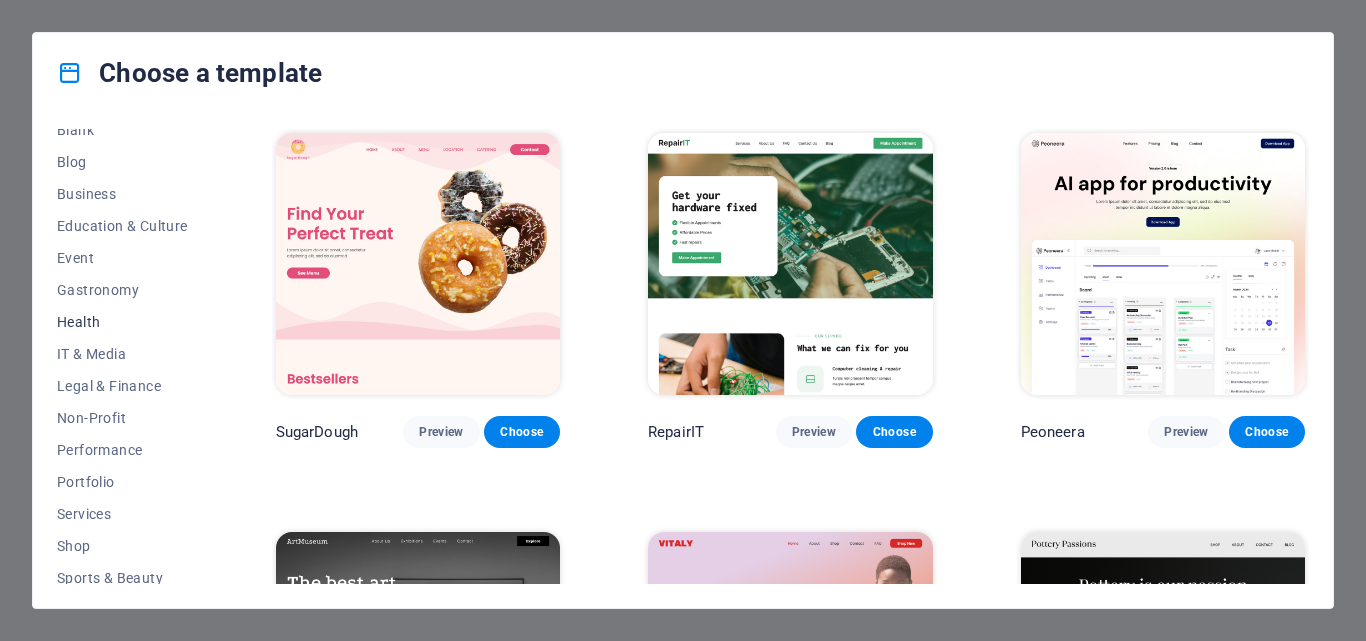 click on "Health" at bounding box center (122, 322) 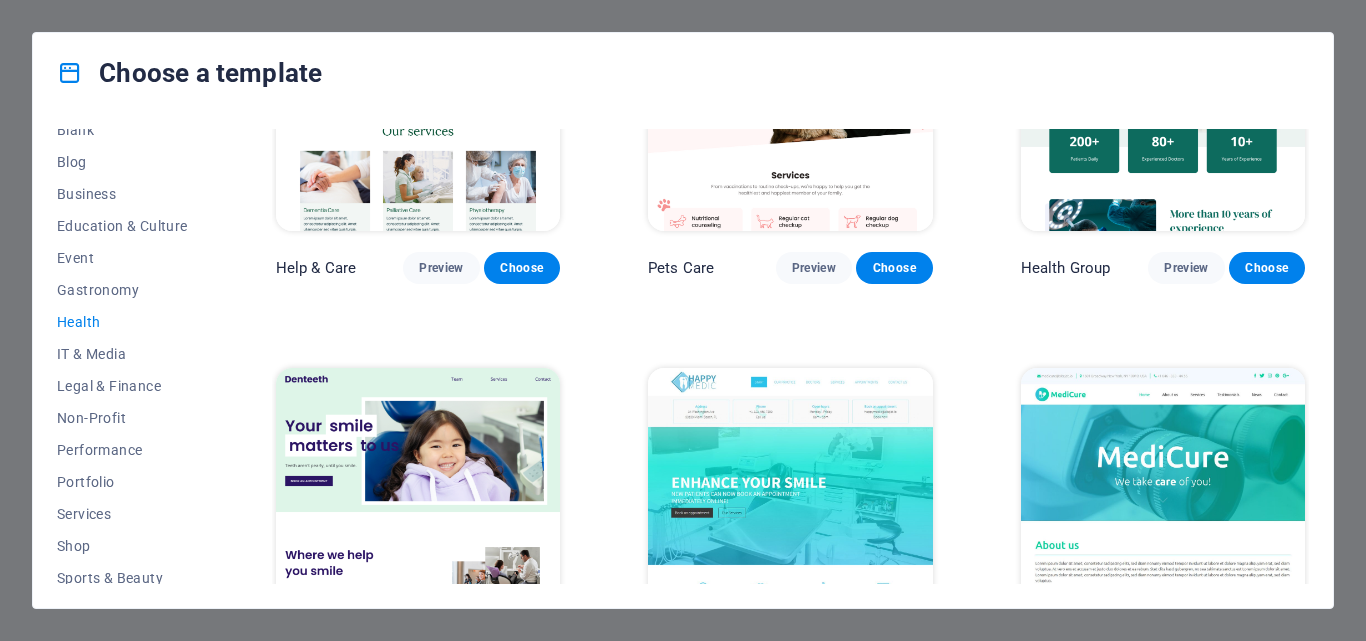 scroll, scrollTop: 0, scrollLeft: 0, axis: both 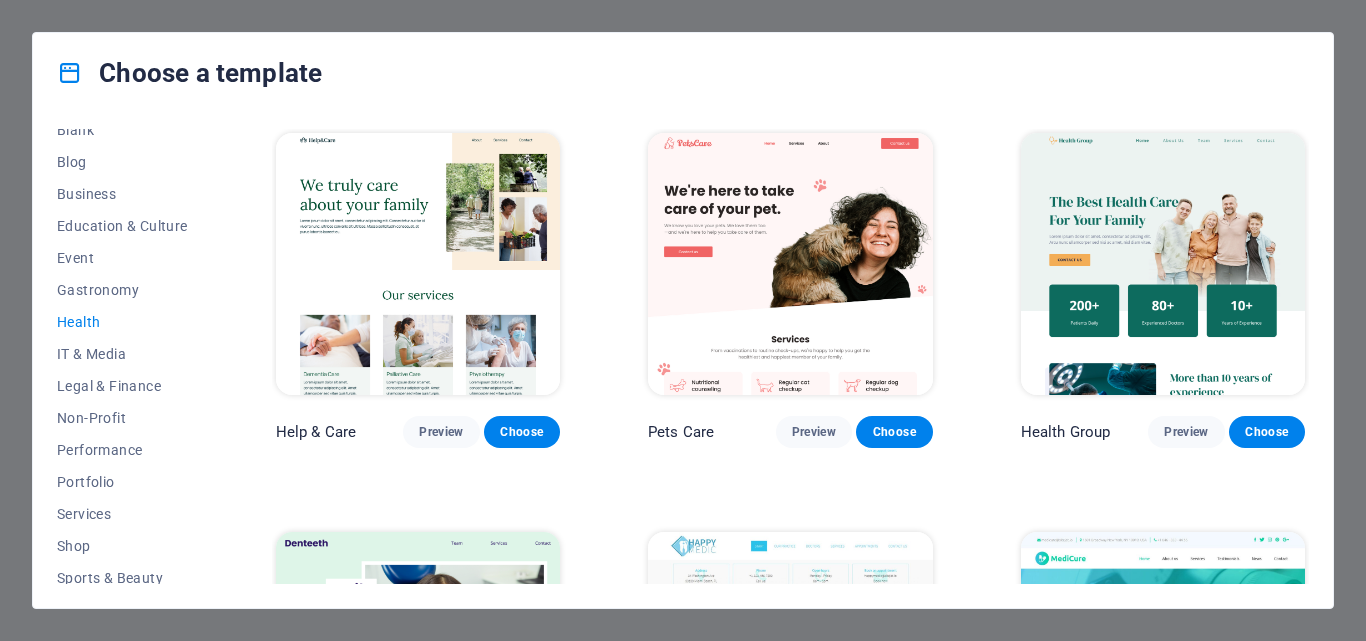 click at bounding box center [418, 264] 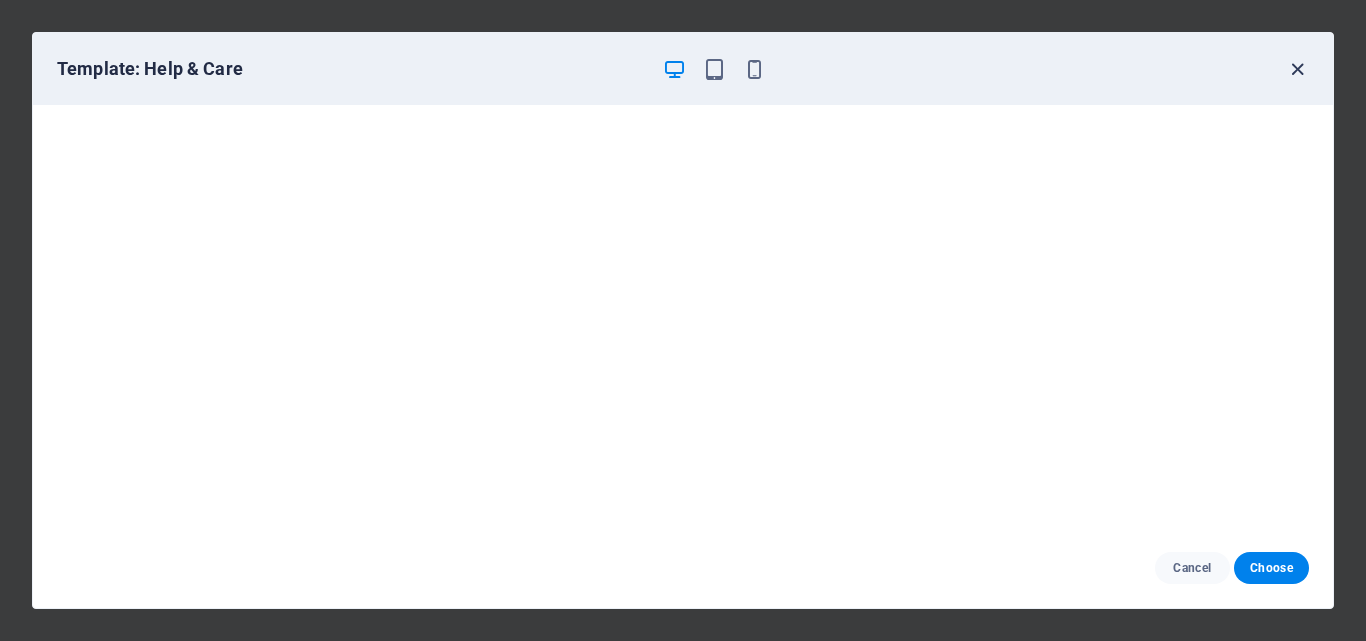 click at bounding box center (1297, 69) 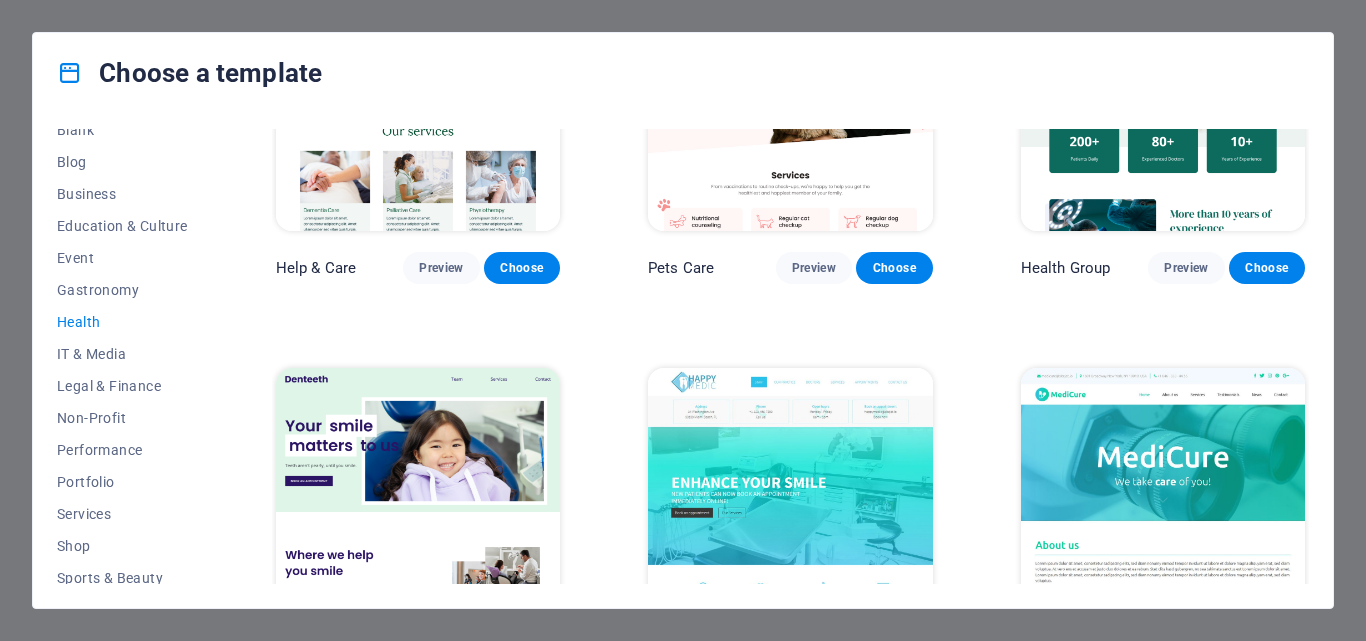 scroll, scrollTop: 0, scrollLeft: 0, axis: both 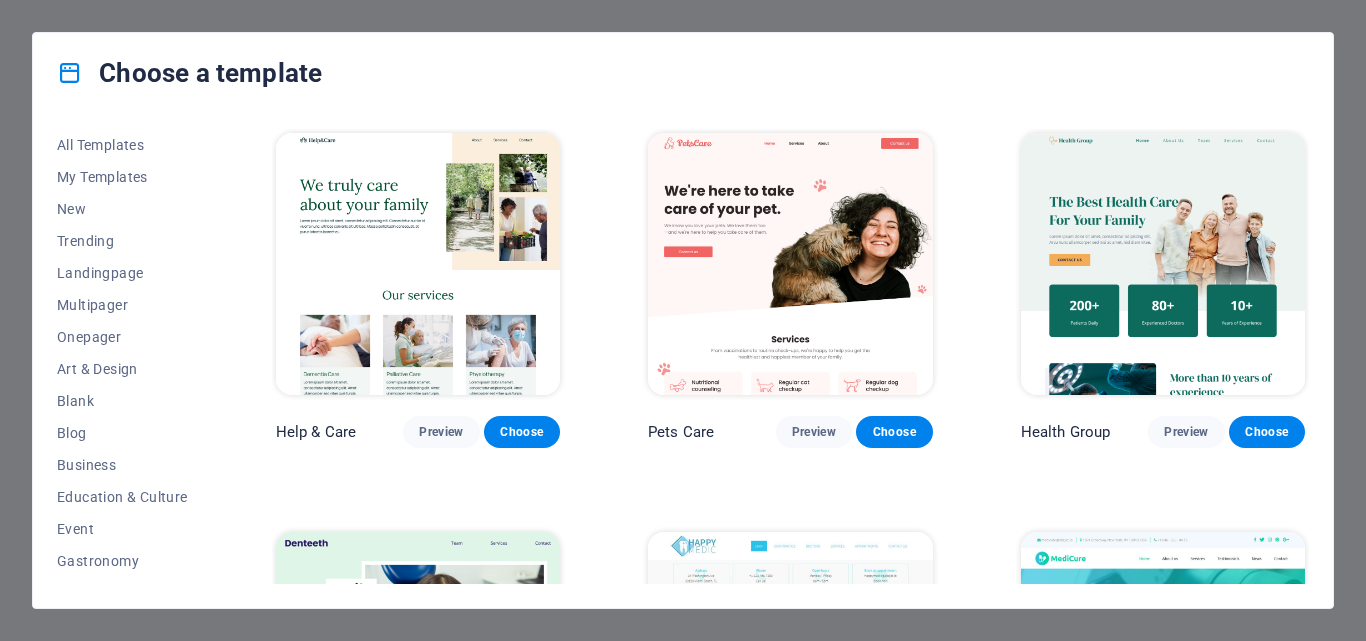 click at bounding box center [1163, 264] 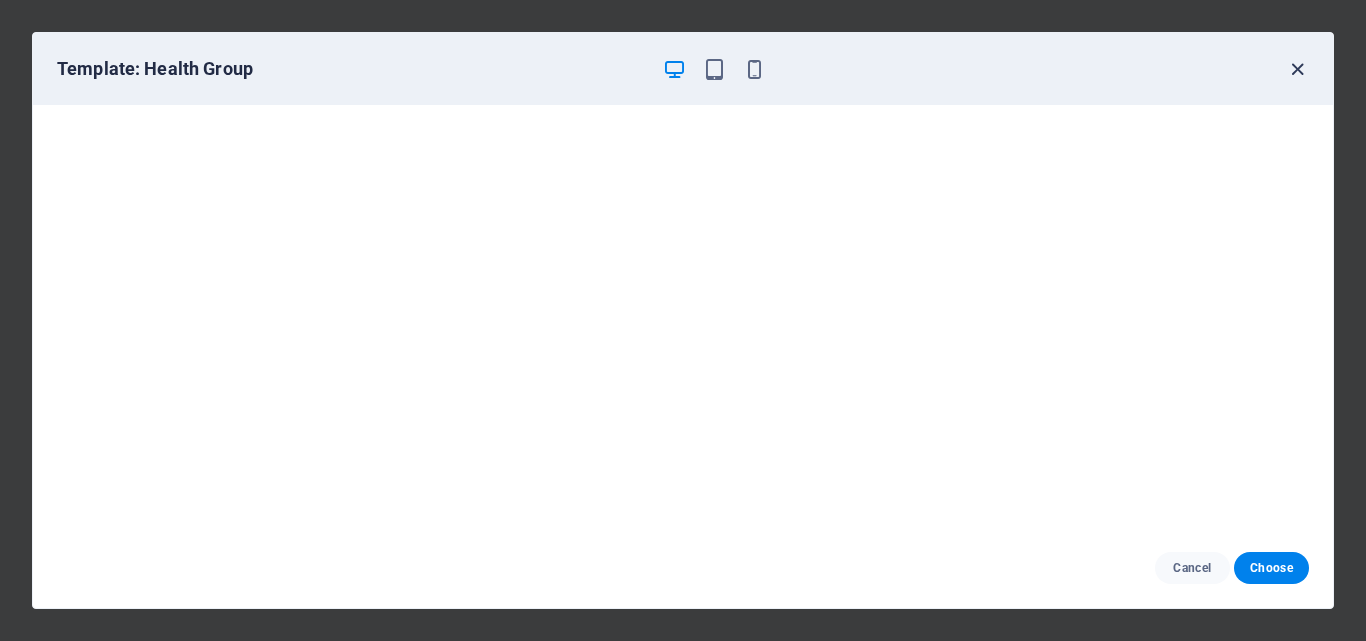 click at bounding box center [1297, 69] 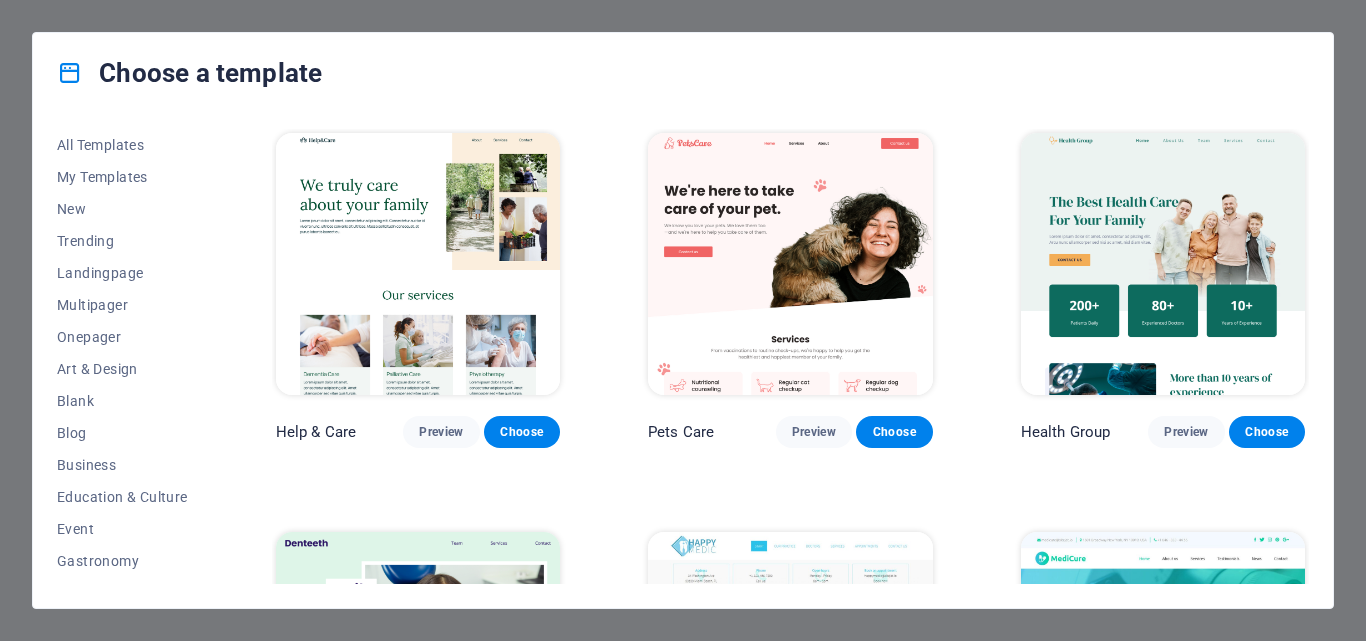 scroll, scrollTop: 164, scrollLeft: 0, axis: vertical 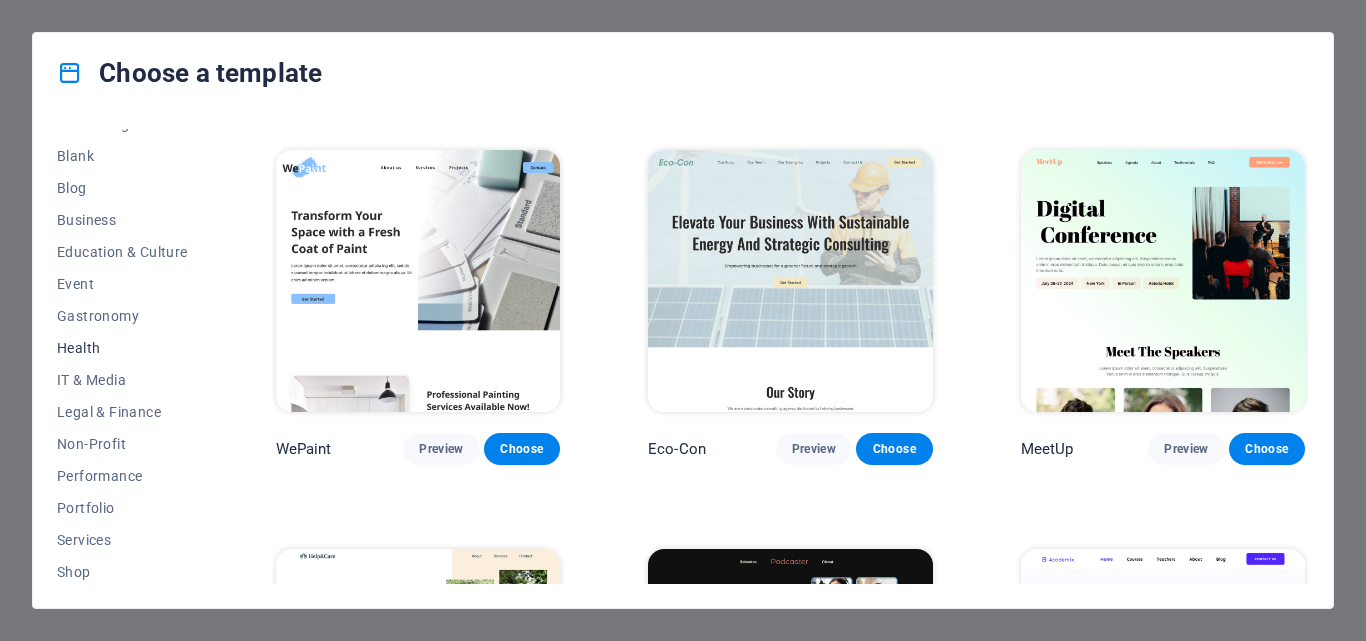 click on "Health" at bounding box center (122, 348) 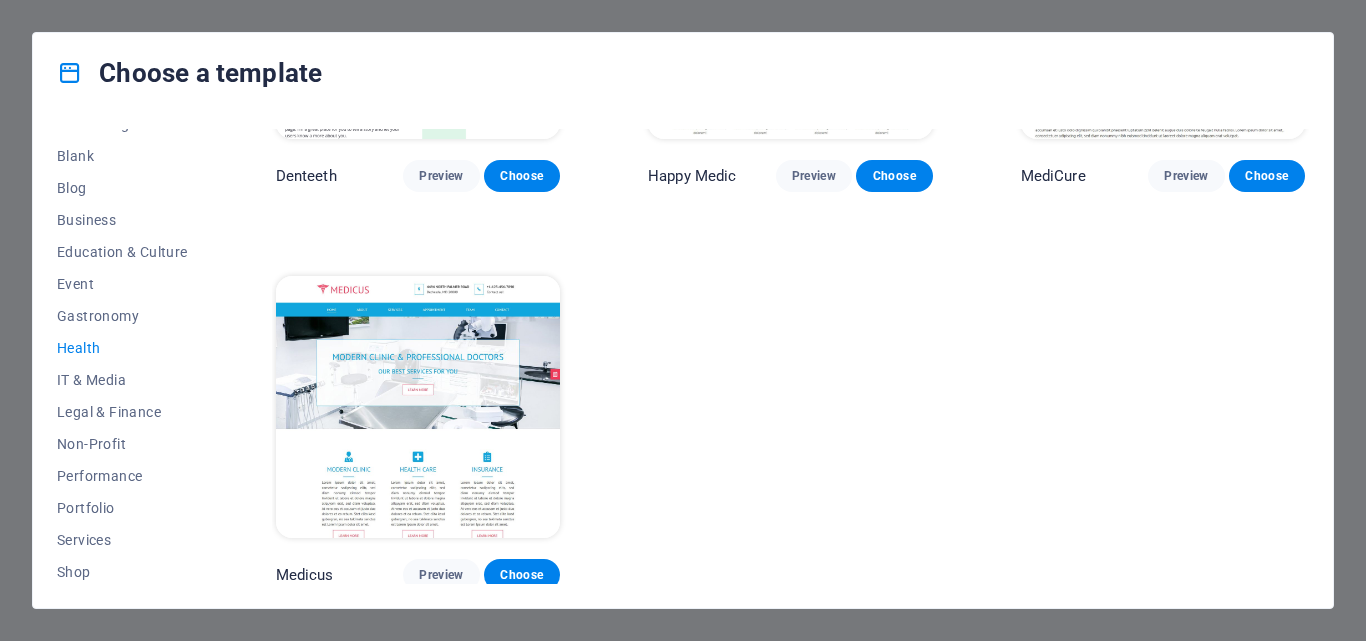 scroll, scrollTop: 655, scrollLeft: 0, axis: vertical 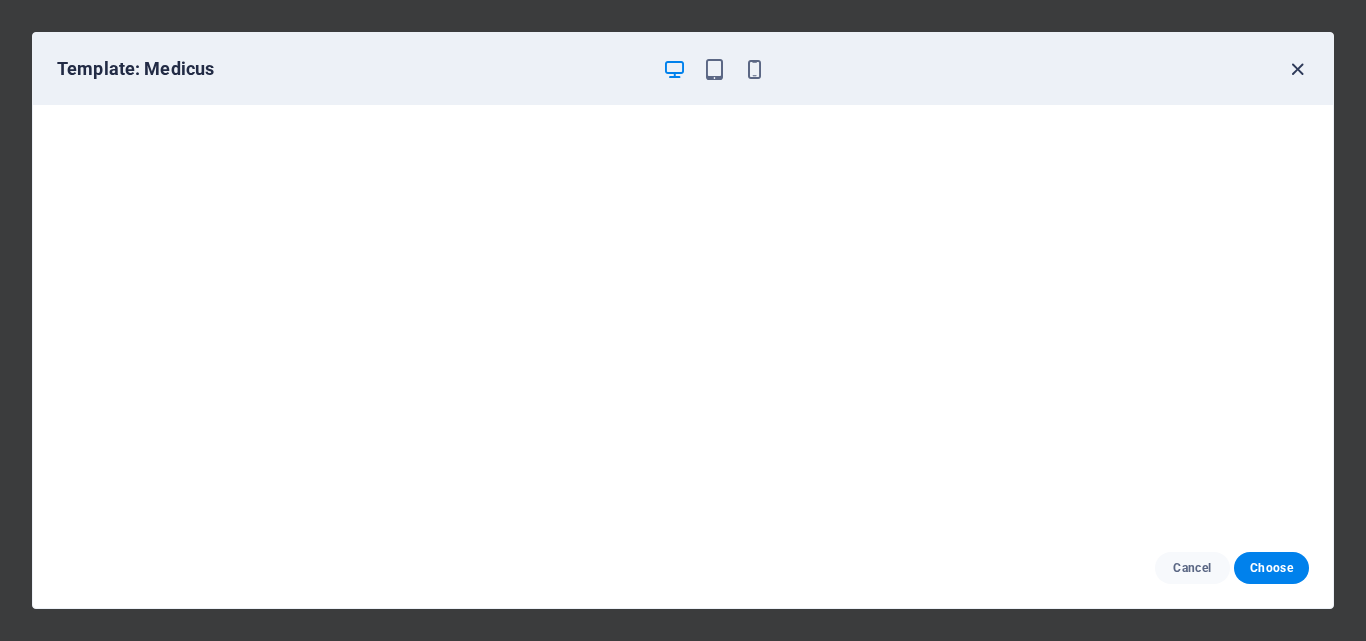 click at bounding box center (1297, 69) 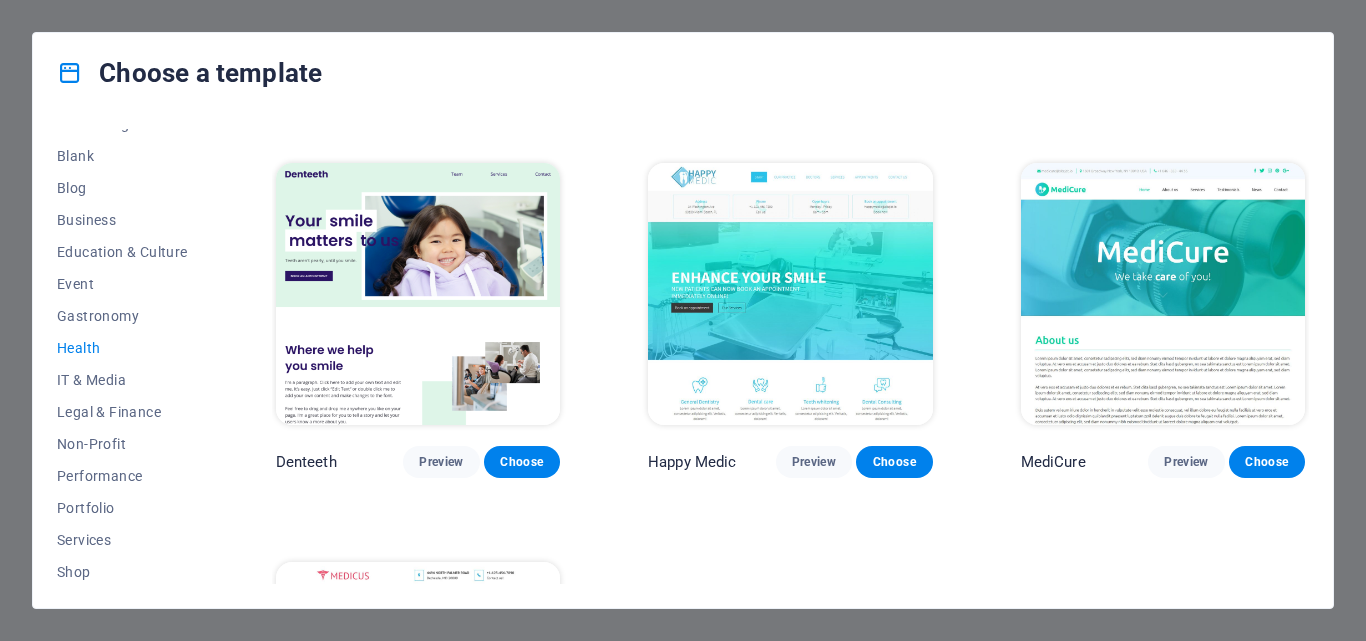 scroll, scrollTop: 291, scrollLeft: 0, axis: vertical 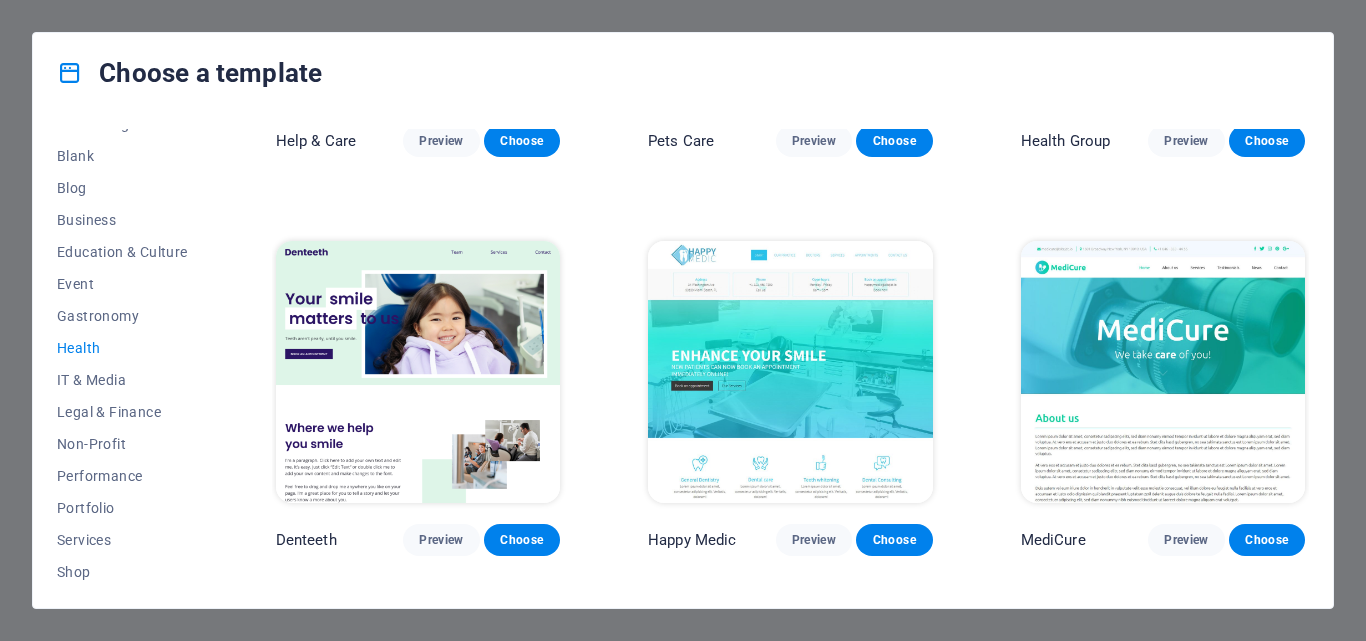 click at bounding box center (1163, 372) 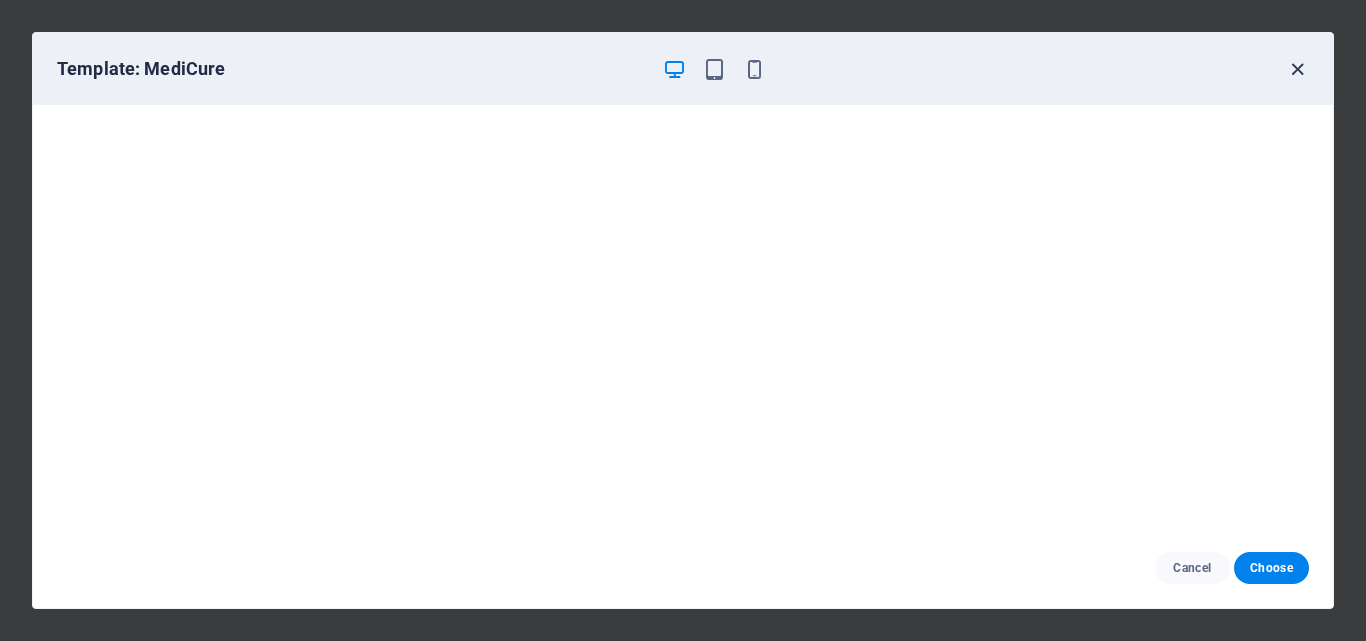 click at bounding box center [1297, 69] 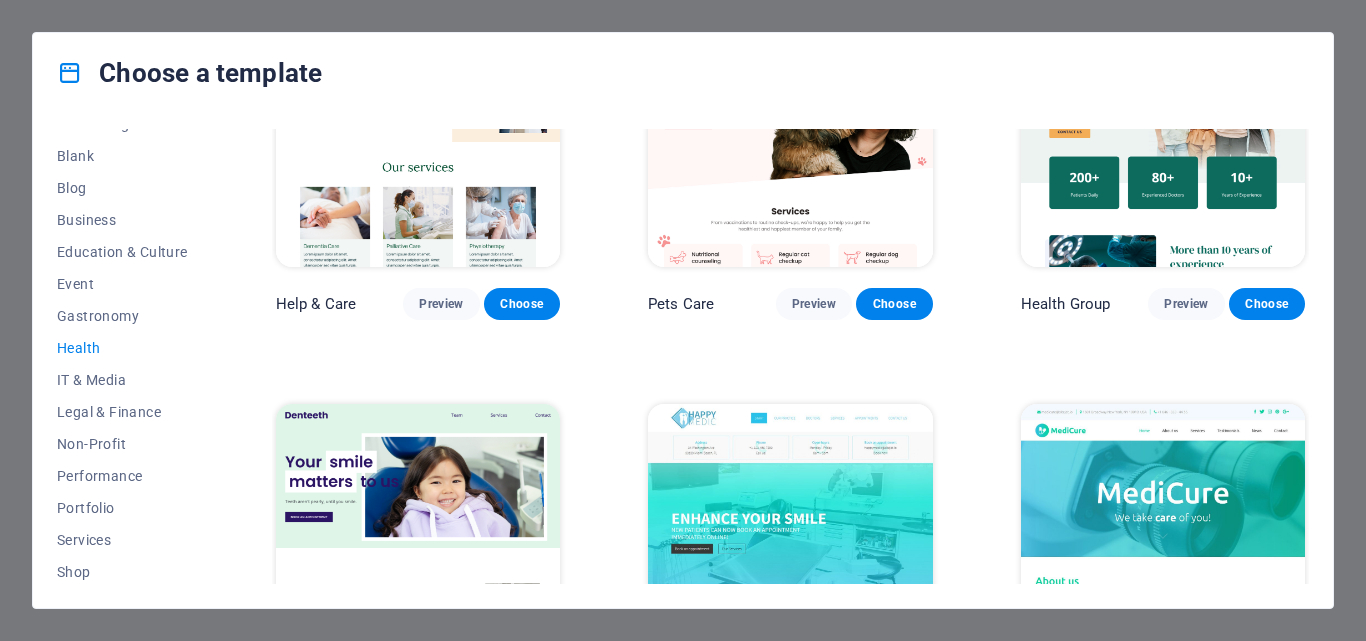 scroll, scrollTop: 0, scrollLeft: 0, axis: both 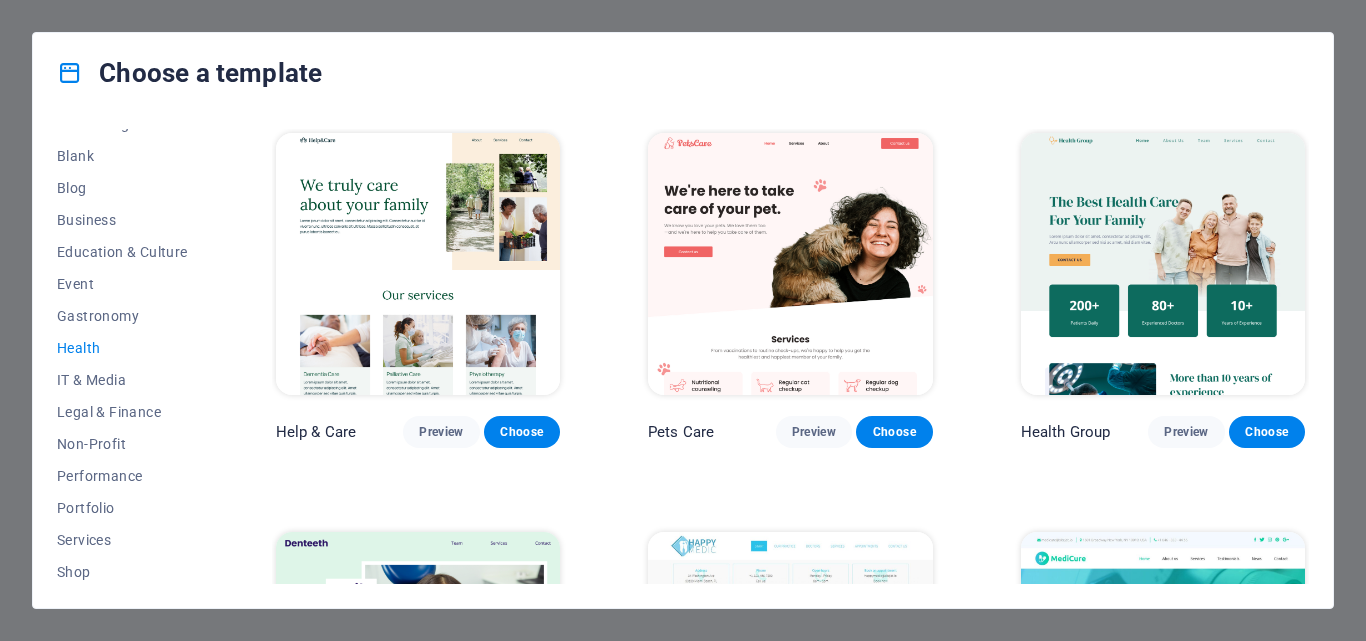 click at bounding box center (1163, 264) 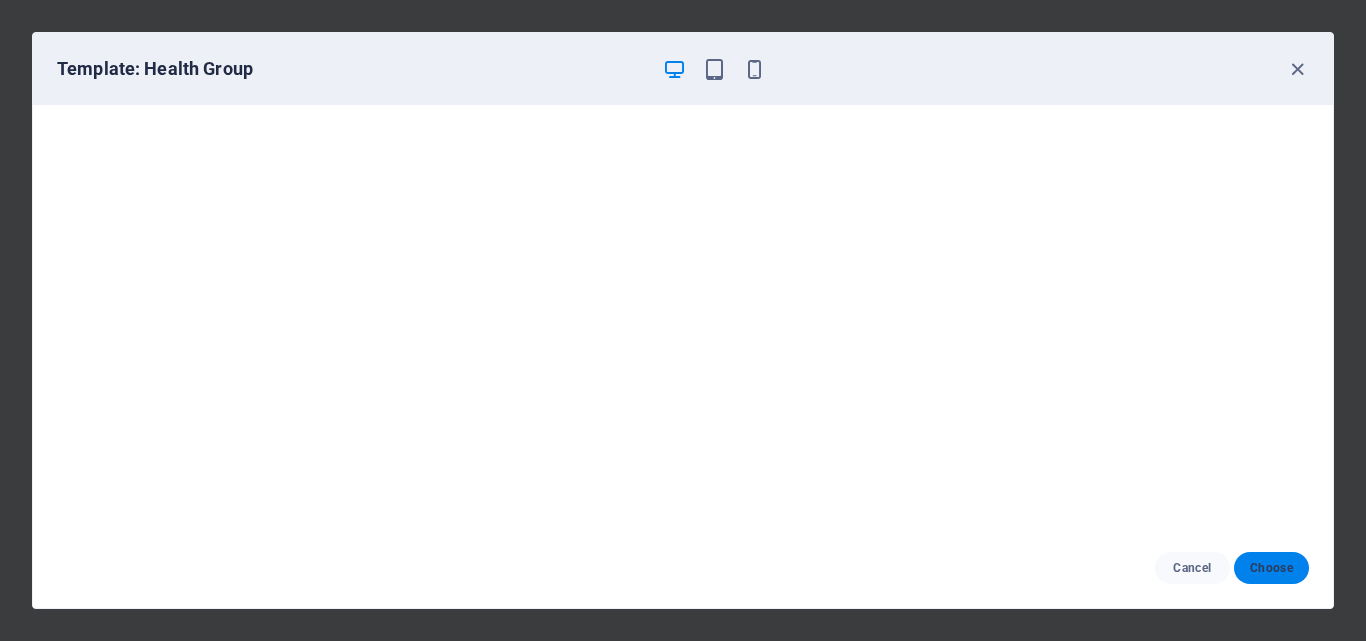 click on "Choose" at bounding box center (1271, 568) 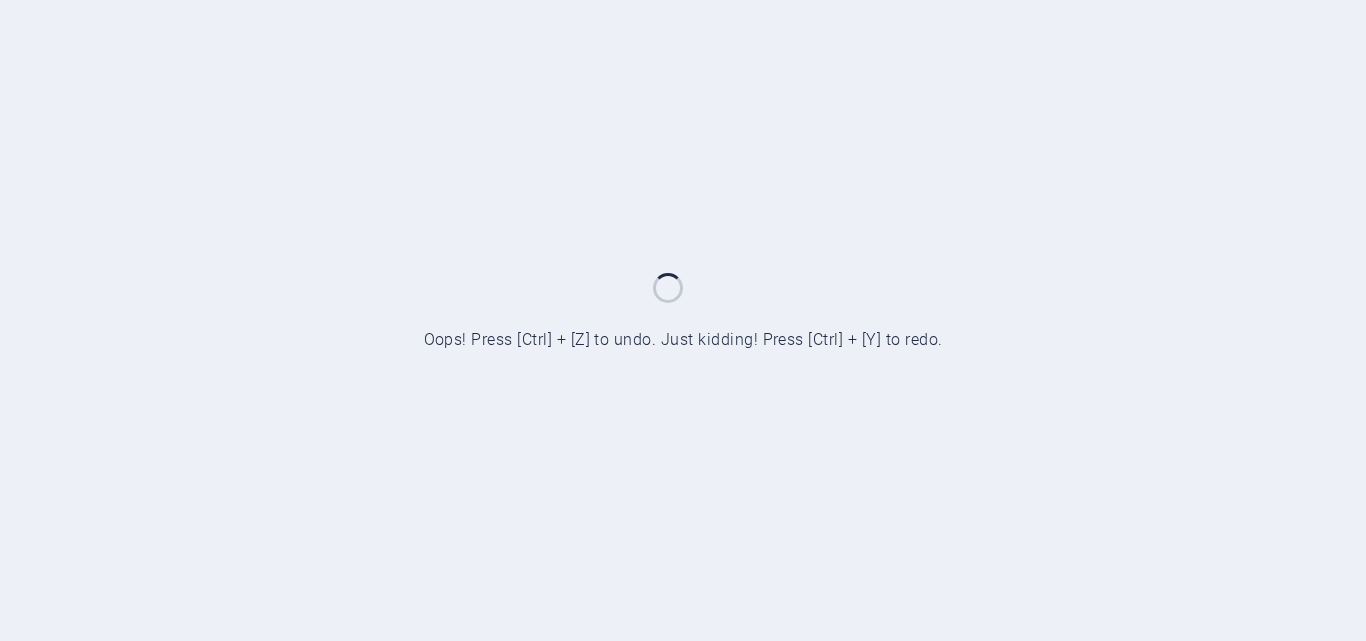 scroll, scrollTop: 0, scrollLeft: 0, axis: both 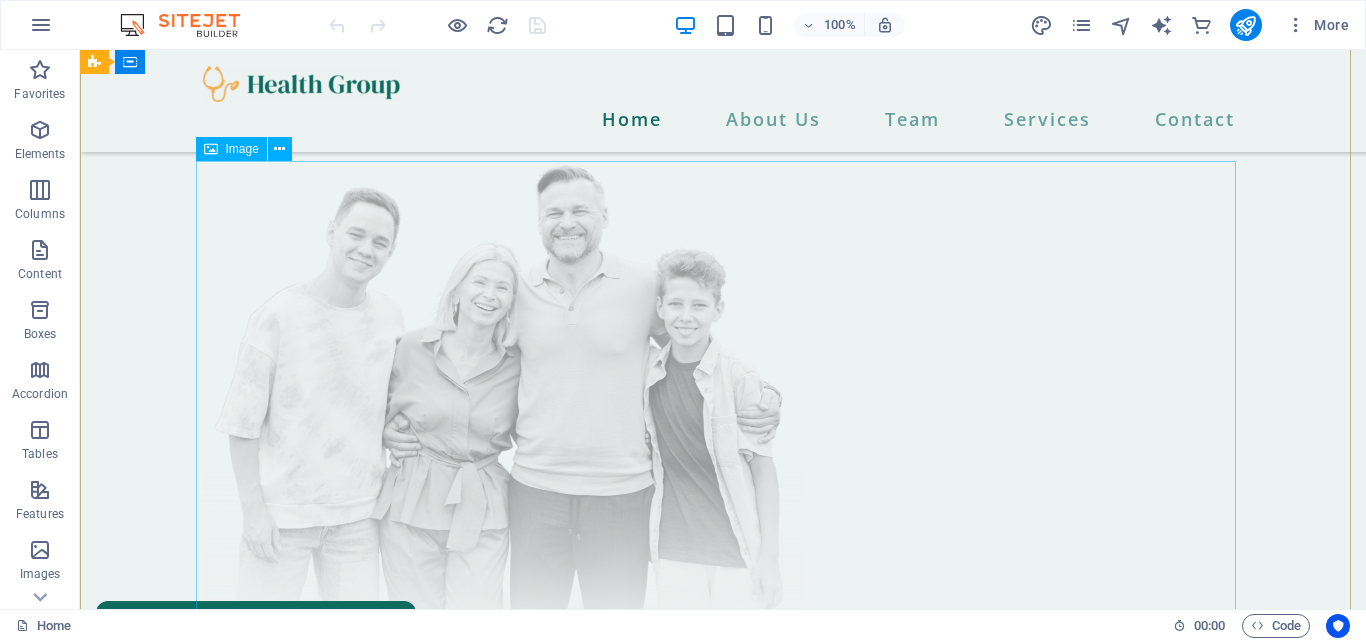 click at bounding box center (723, 387) 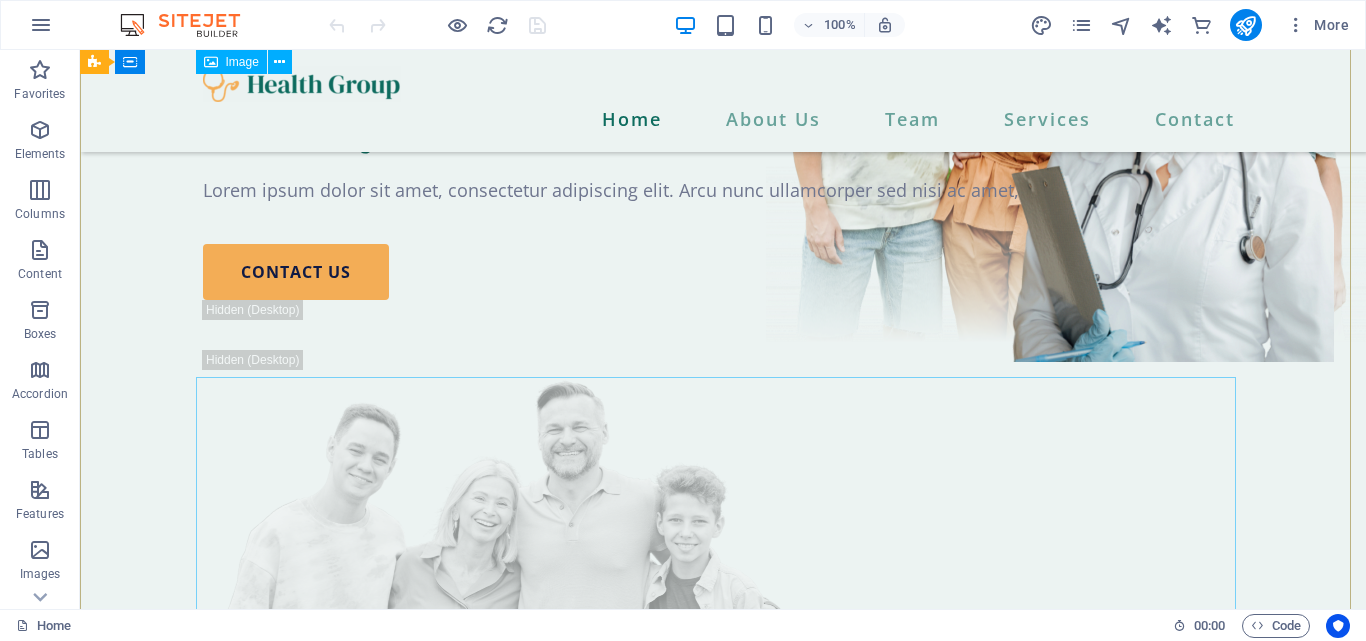 scroll, scrollTop: 0, scrollLeft: 0, axis: both 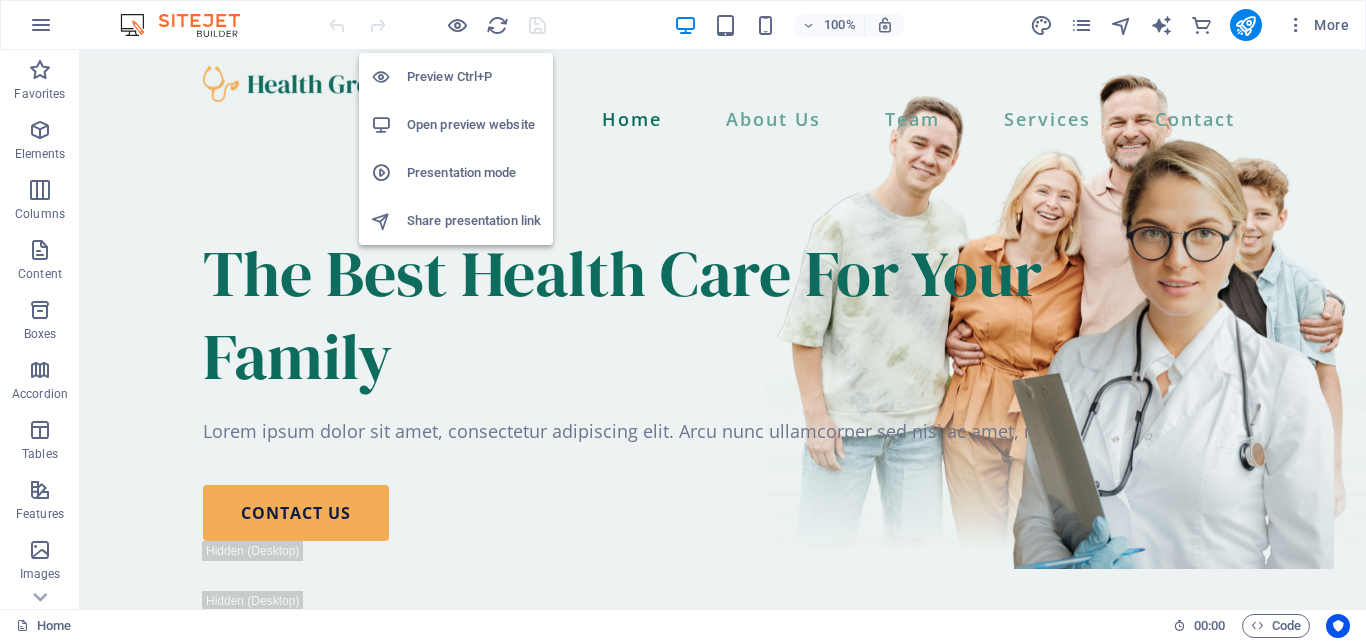 click on "Open preview website" at bounding box center [474, 125] 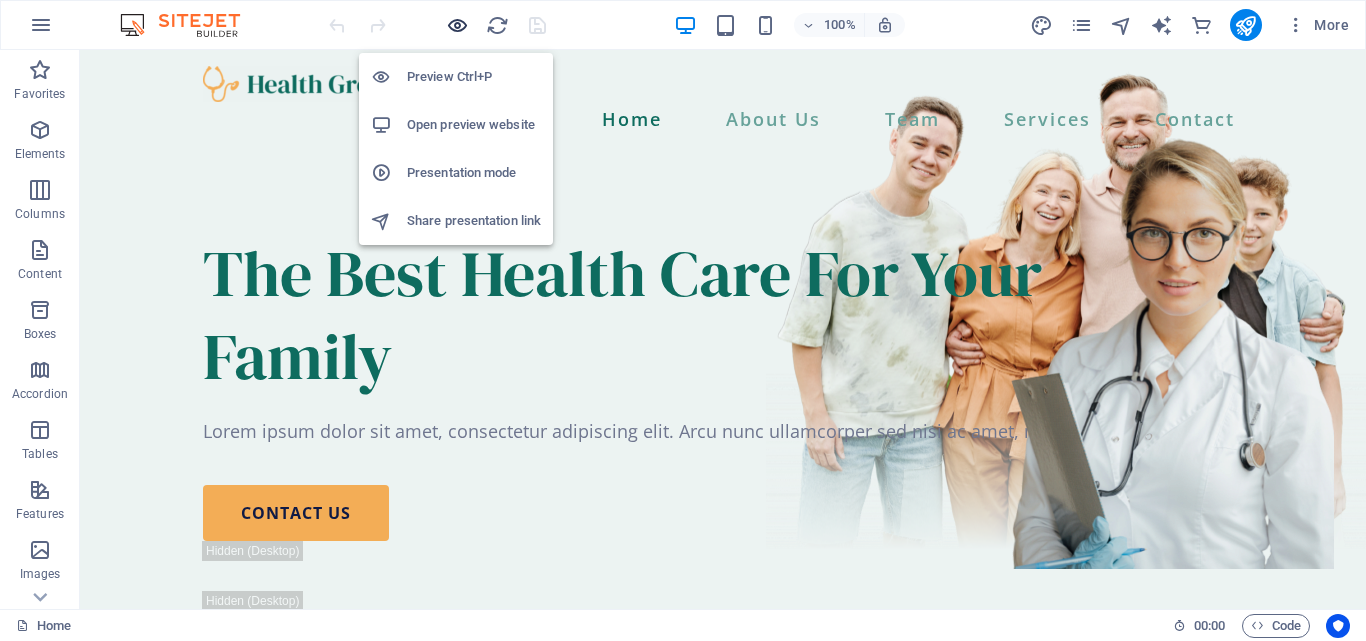 click at bounding box center (457, 25) 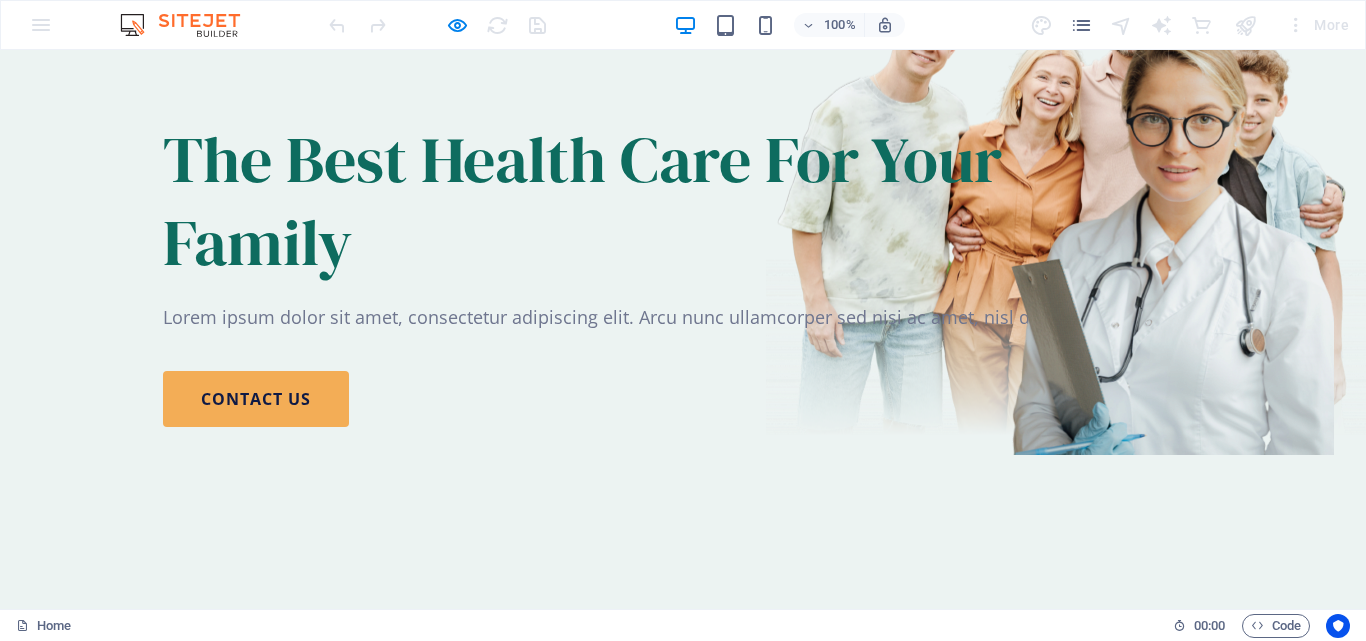 scroll, scrollTop: 0, scrollLeft: 0, axis: both 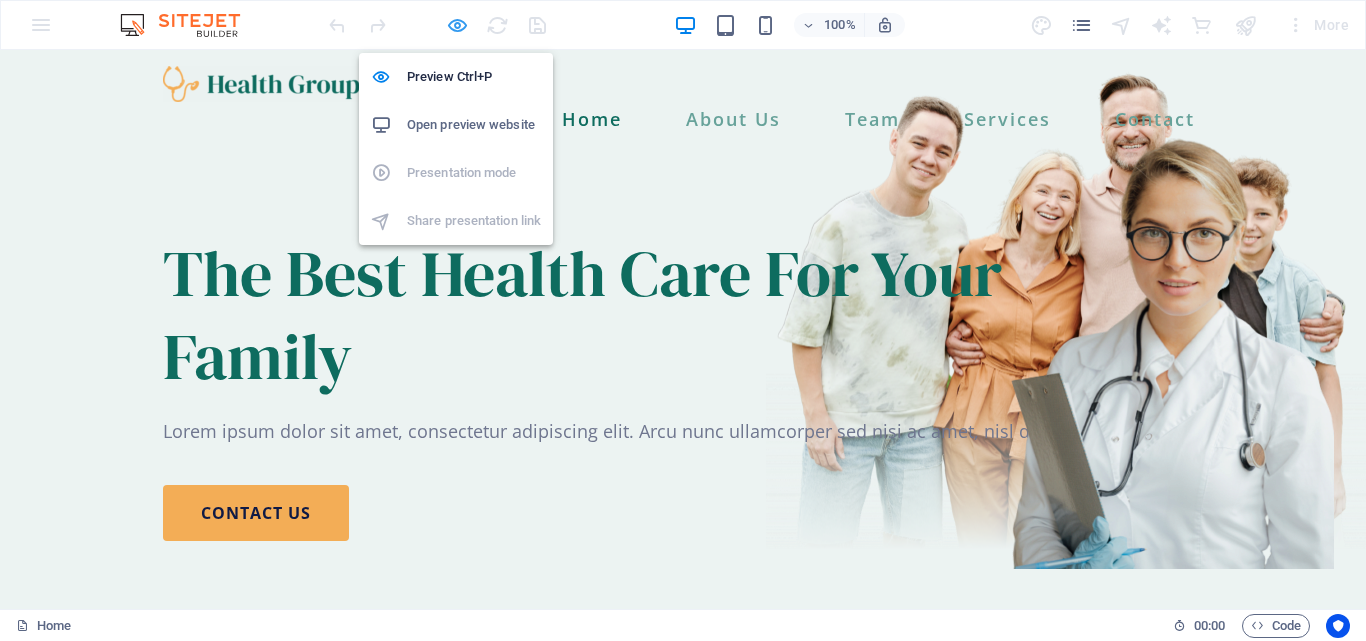 click at bounding box center [457, 25] 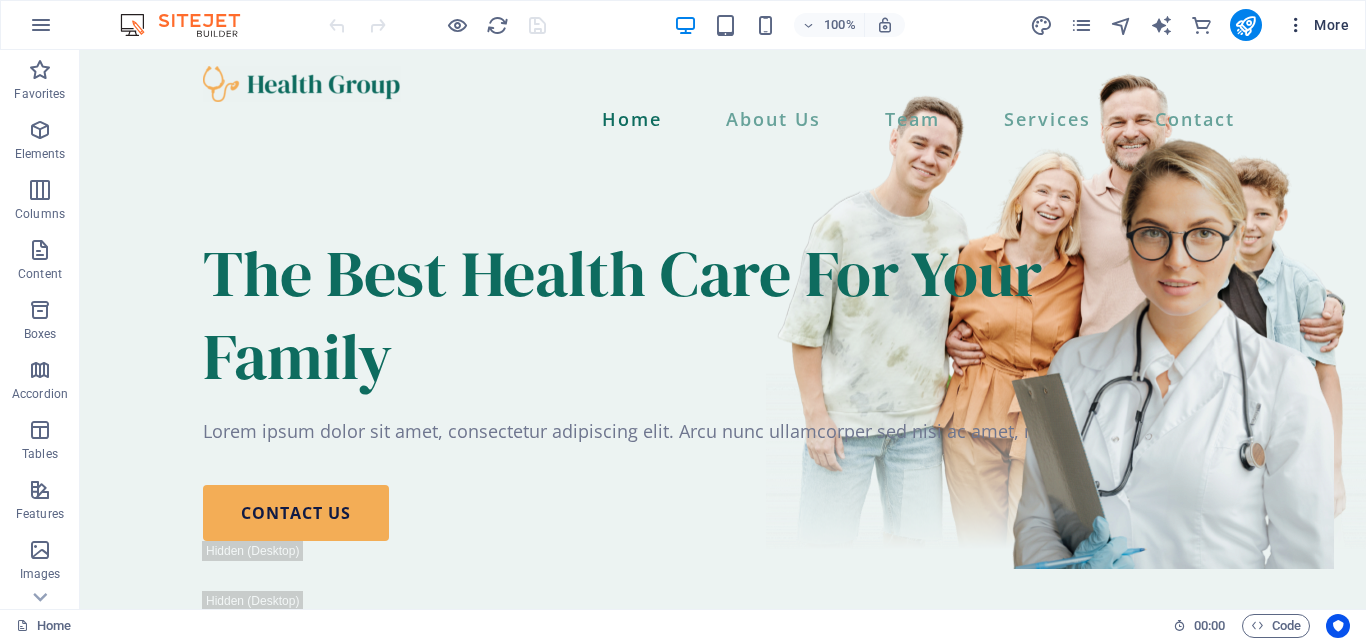 click on "More" at bounding box center [1317, 25] 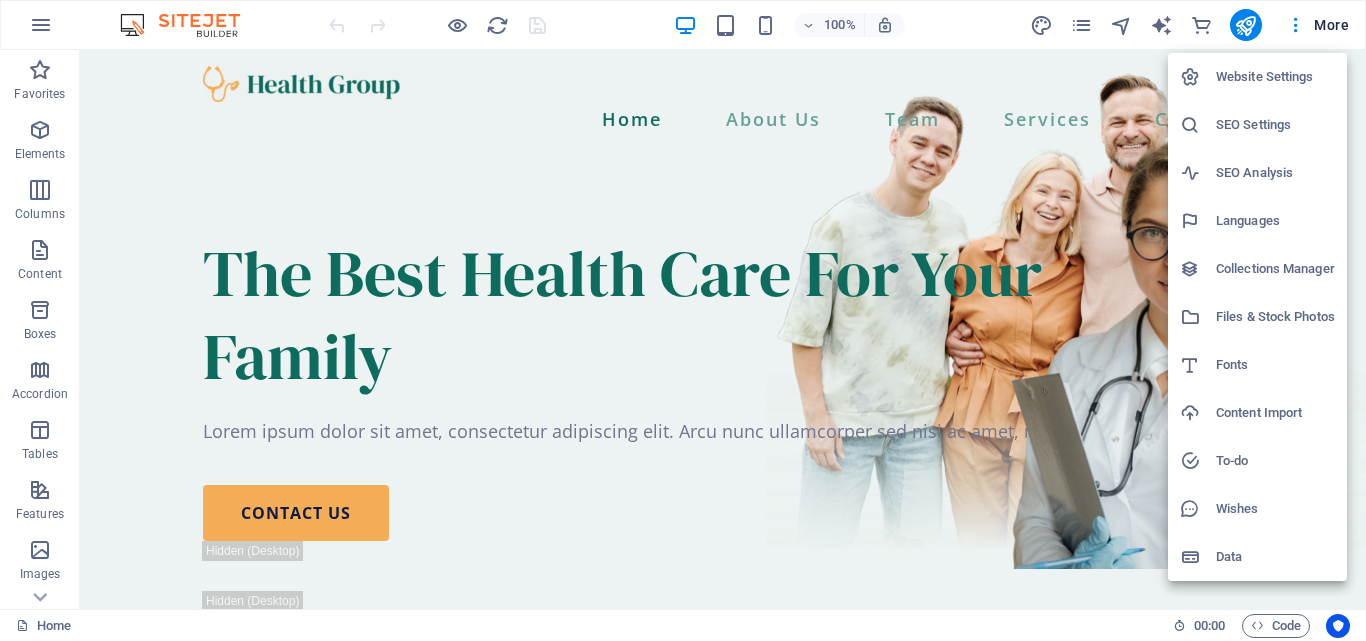 click at bounding box center (683, 320) 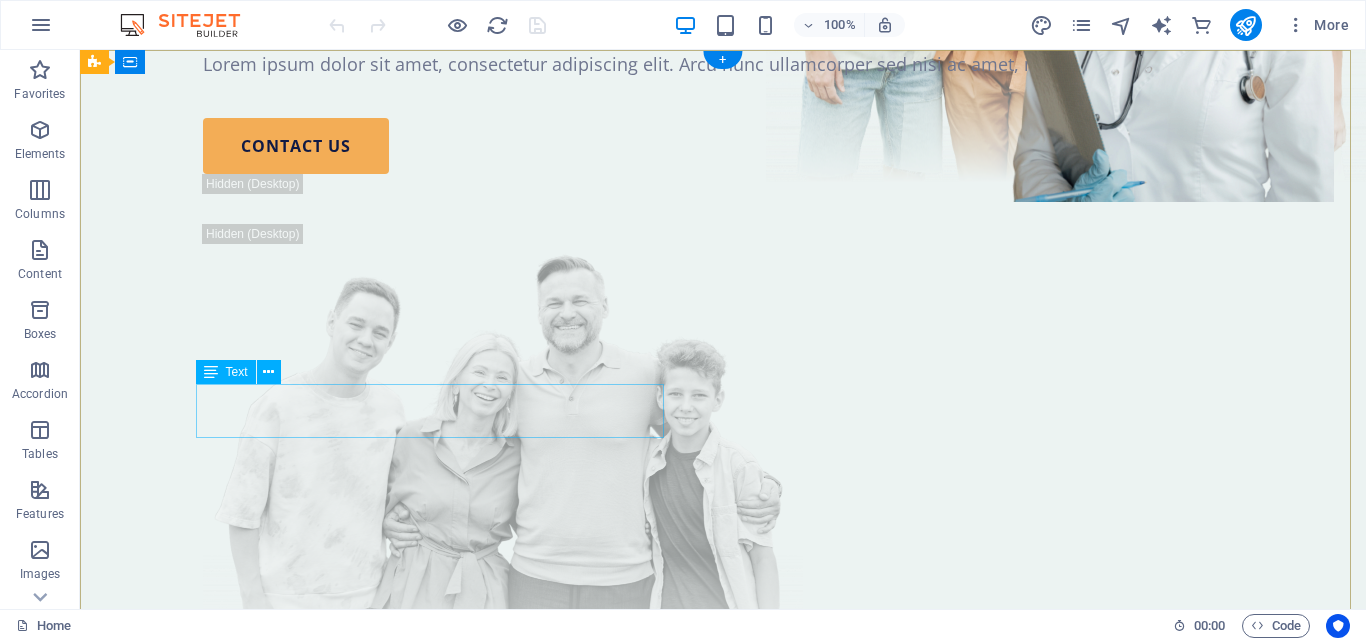 scroll, scrollTop: 0, scrollLeft: 0, axis: both 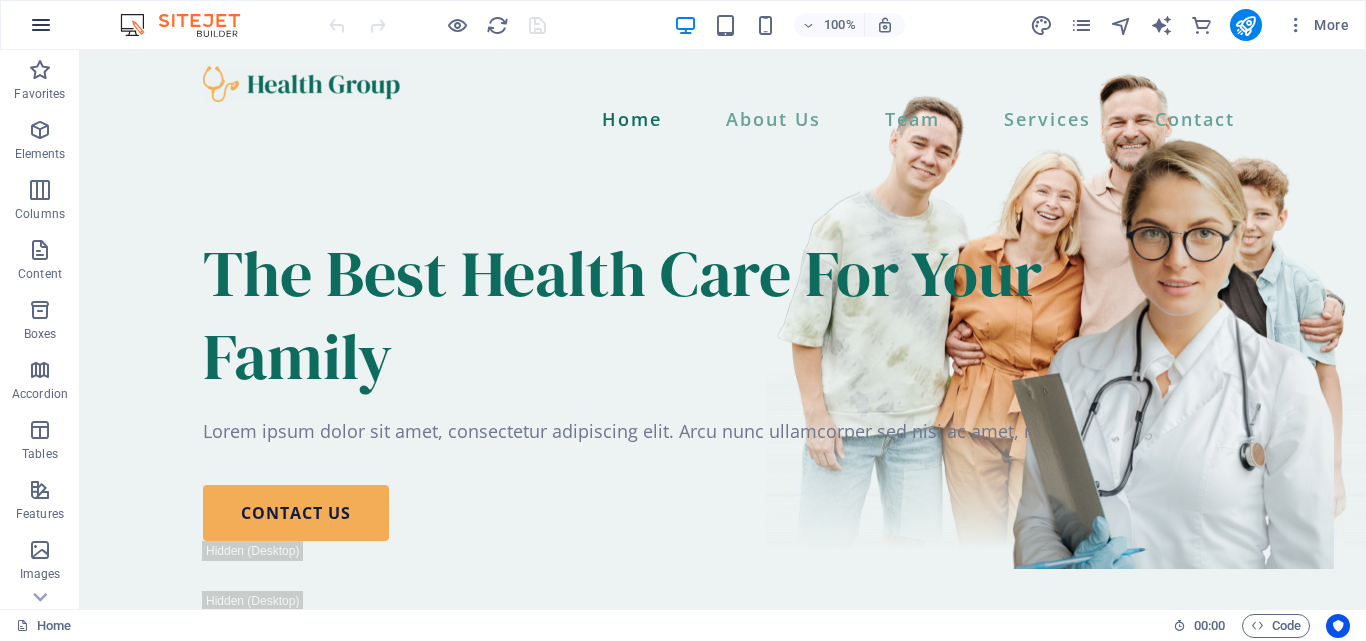 click at bounding box center [41, 25] 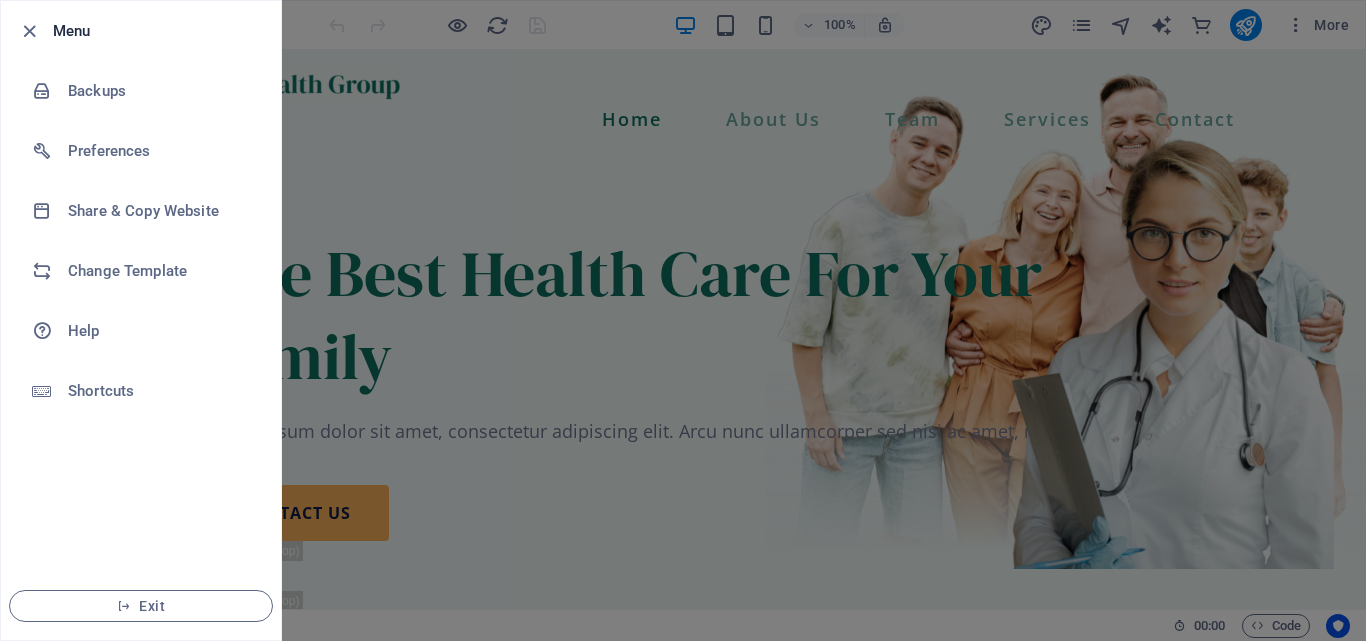 click at bounding box center [683, 320] 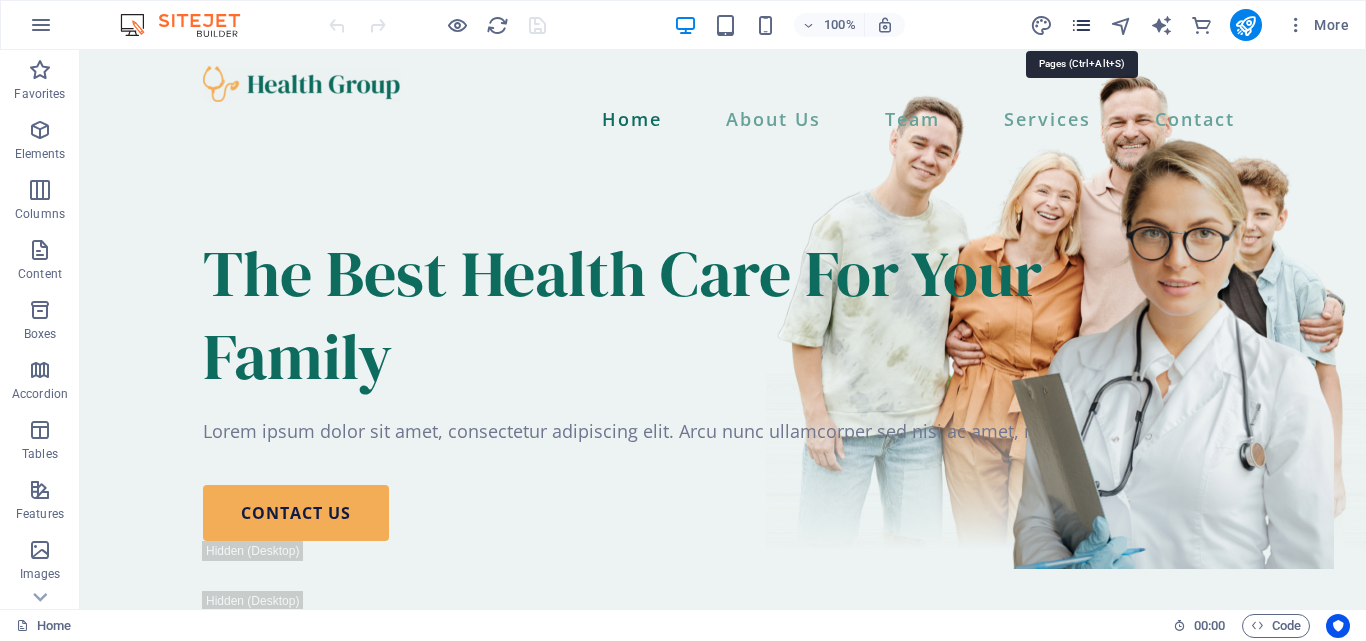 click at bounding box center [1081, 25] 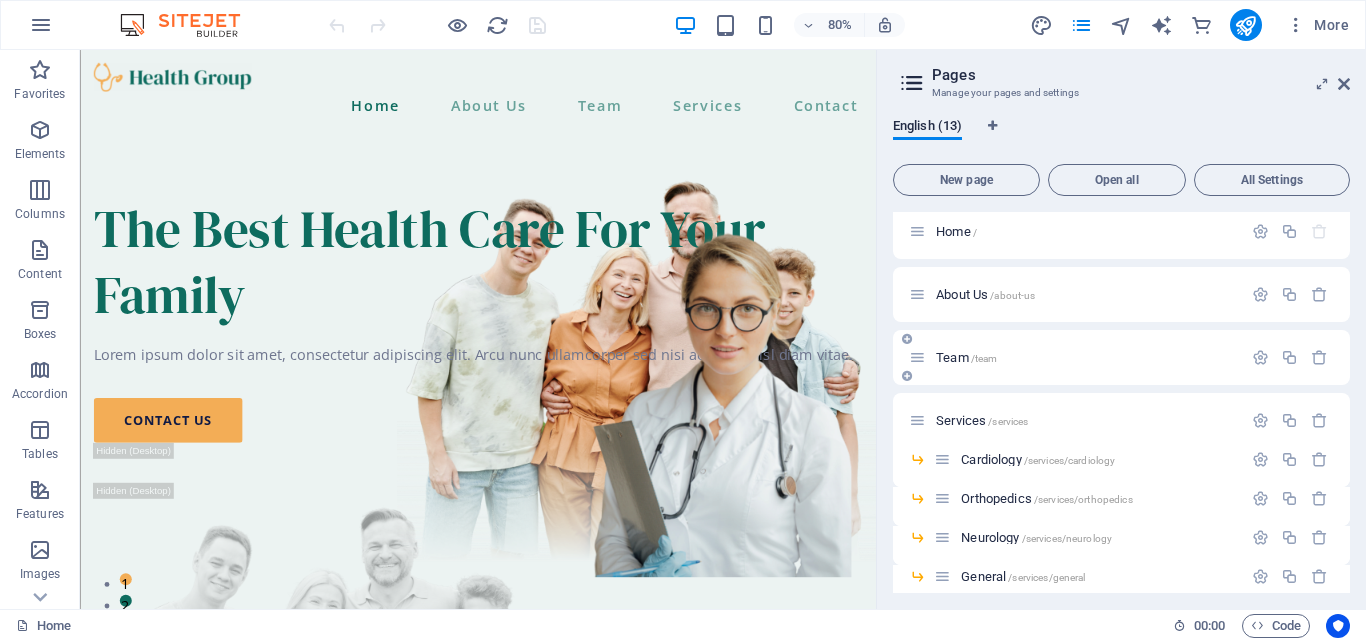 scroll, scrollTop: 0, scrollLeft: 0, axis: both 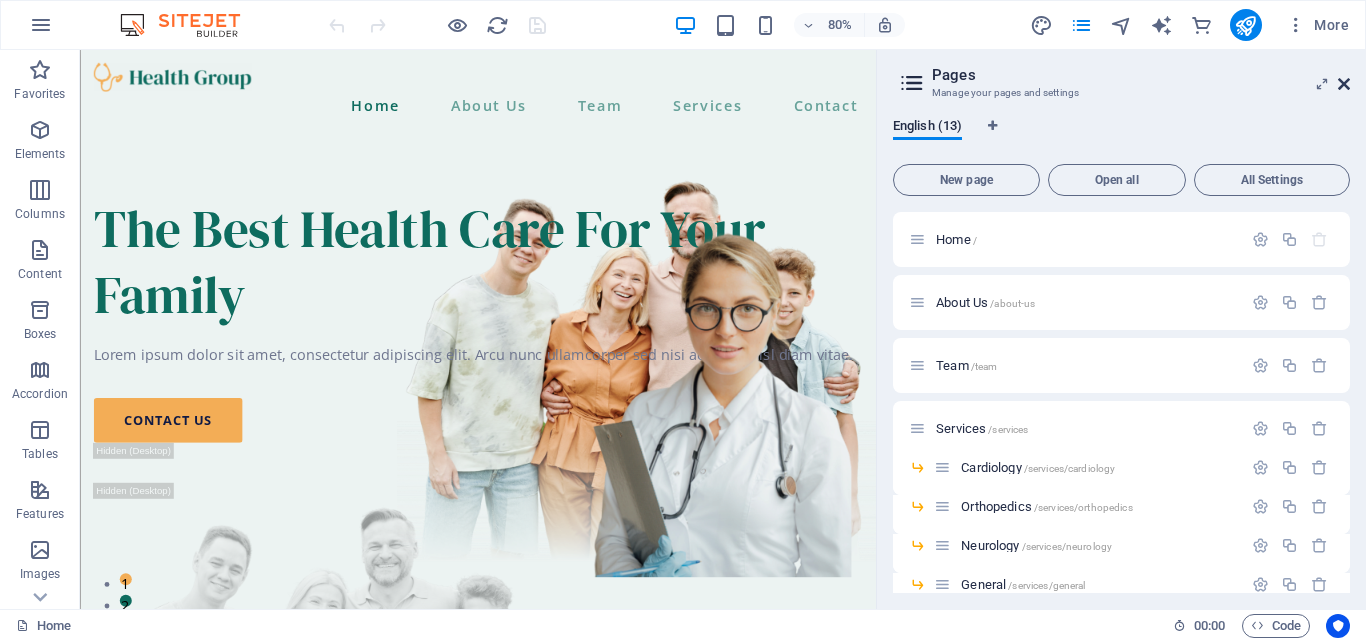 click at bounding box center (1344, 84) 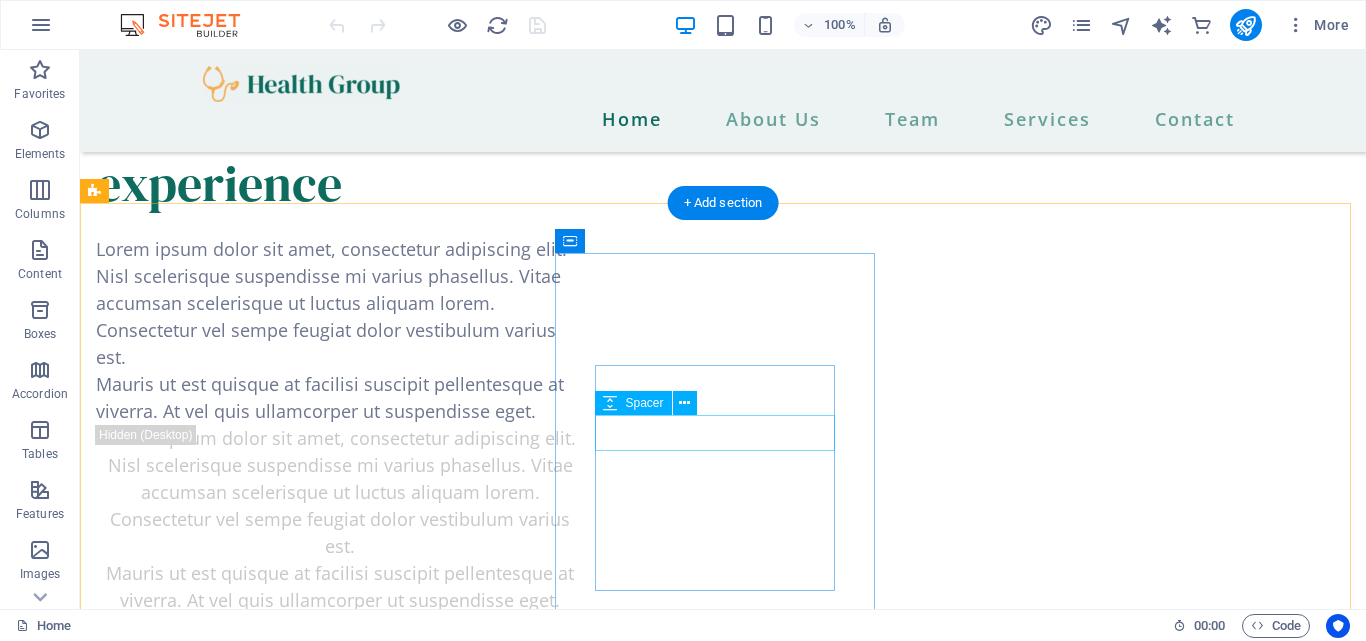 scroll, scrollTop: 2093, scrollLeft: 0, axis: vertical 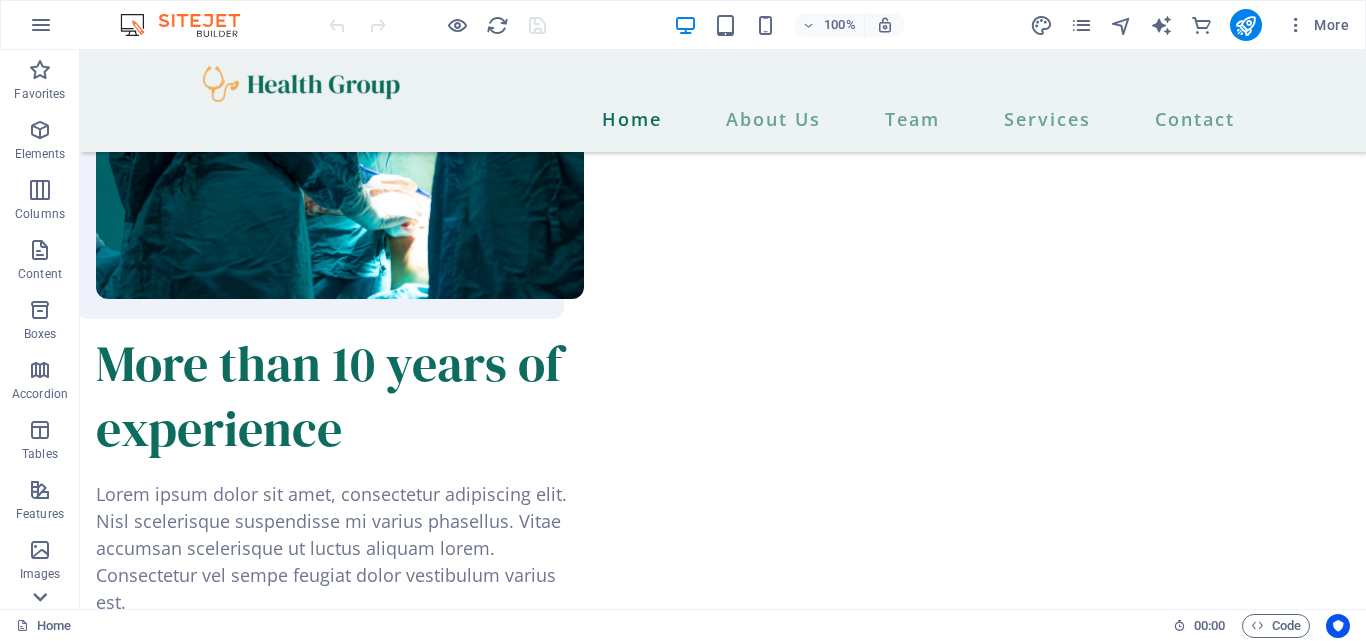 click 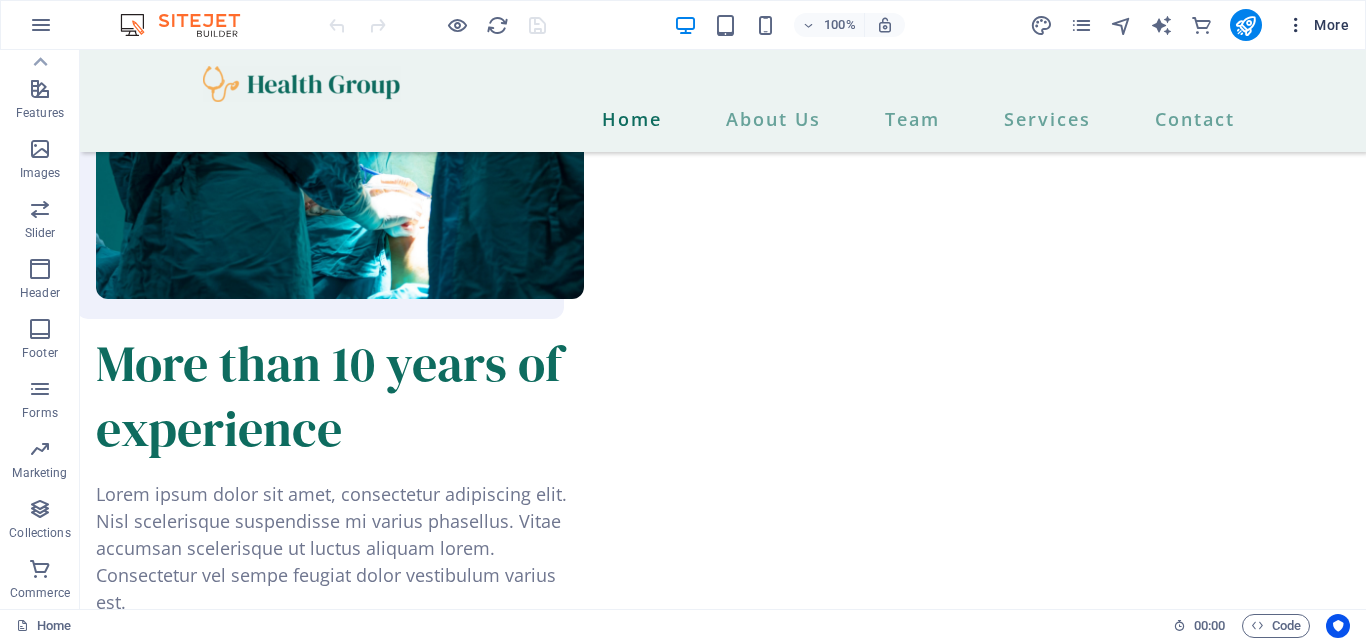 click at bounding box center [1296, 25] 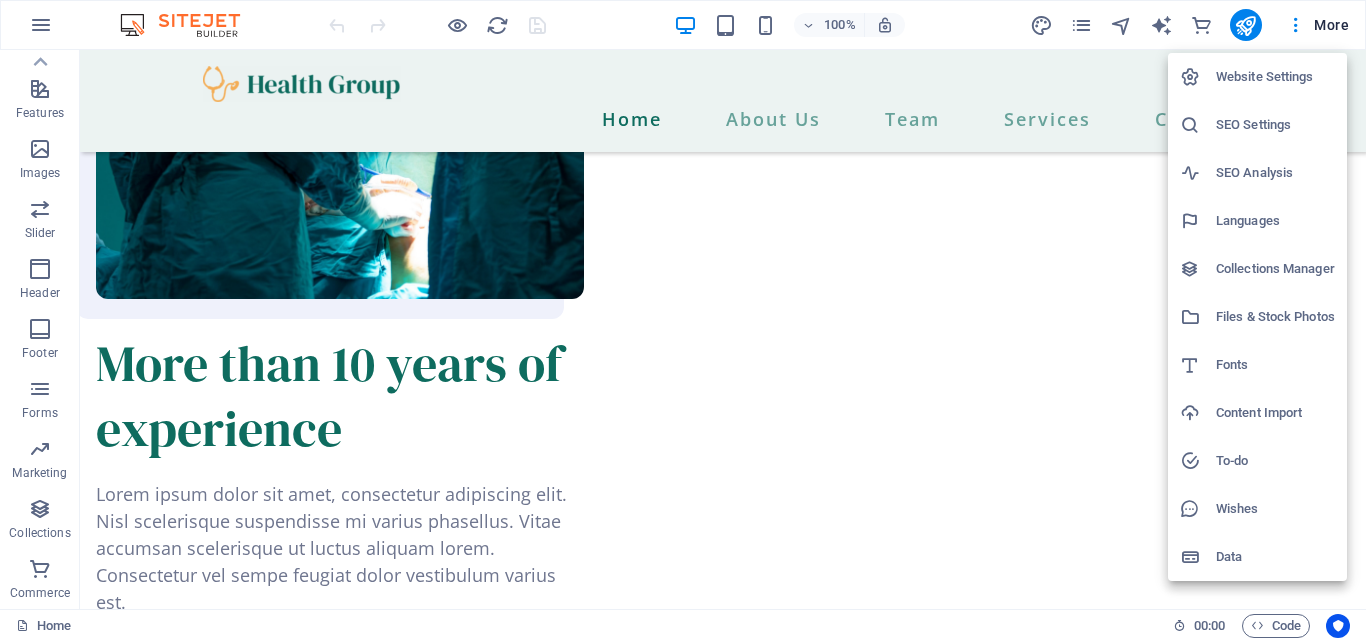 click at bounding box center (683, 320) 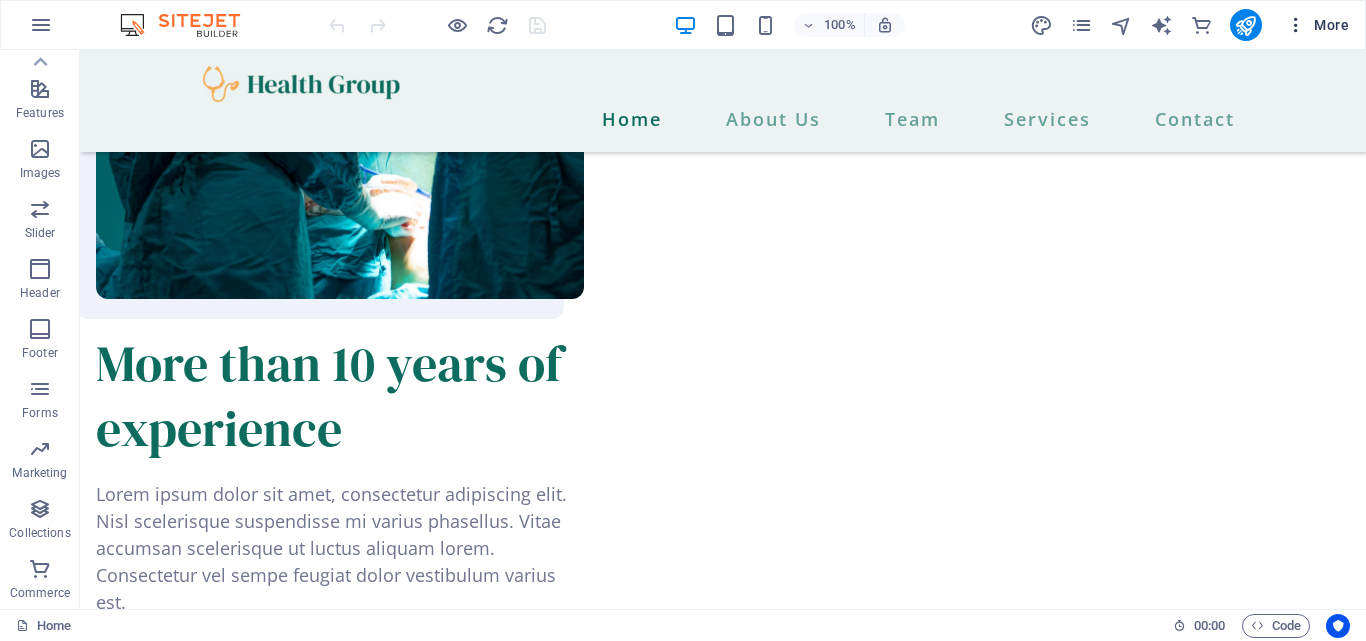 click on "More" at bounding box center [1317, 25] 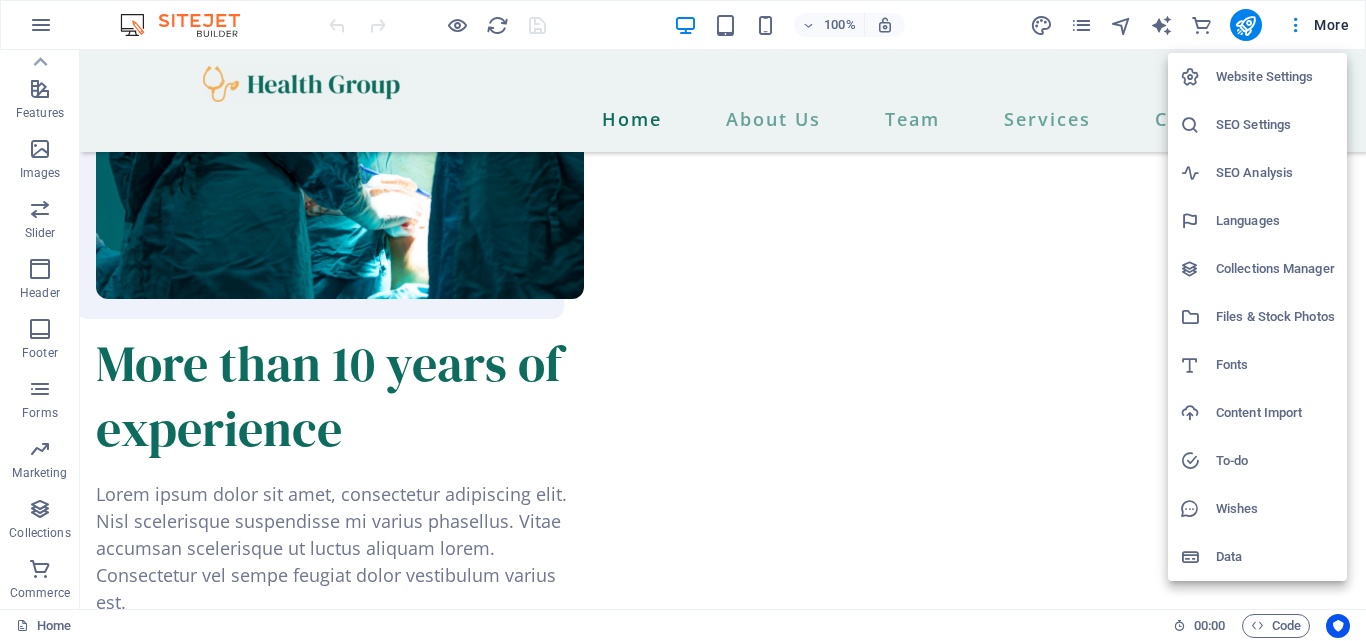 click at bounding box center (683, 320) 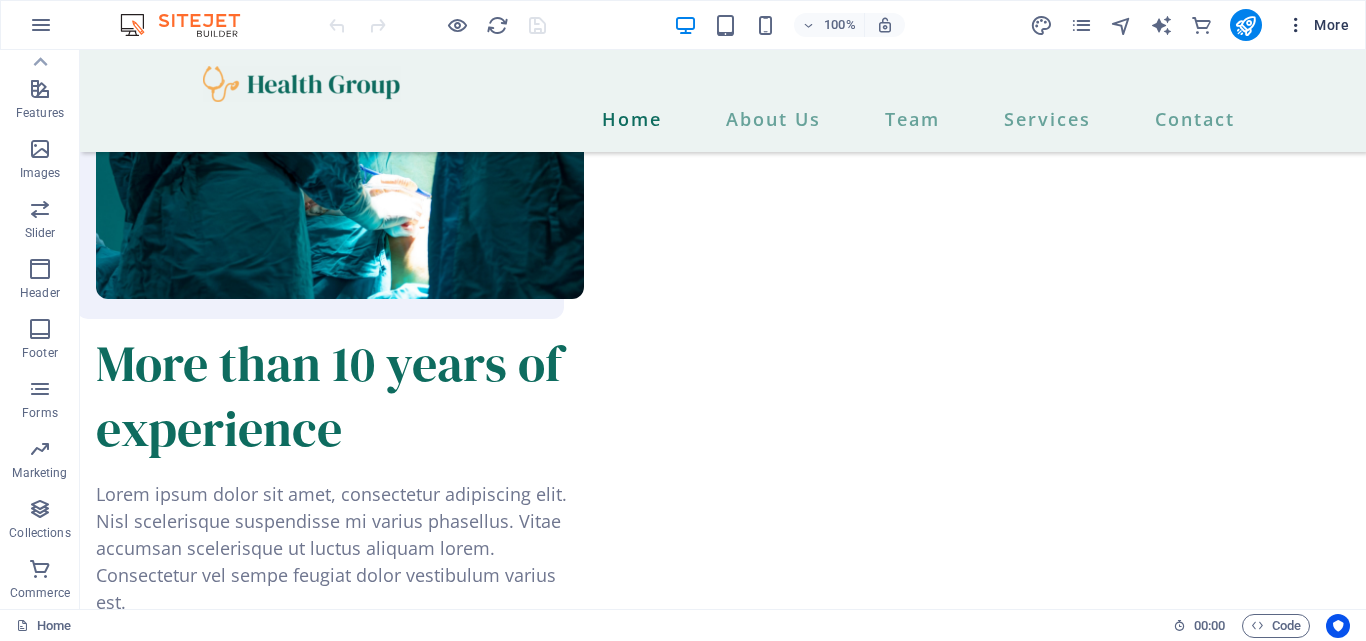 click at bounding box center (1296, 25) 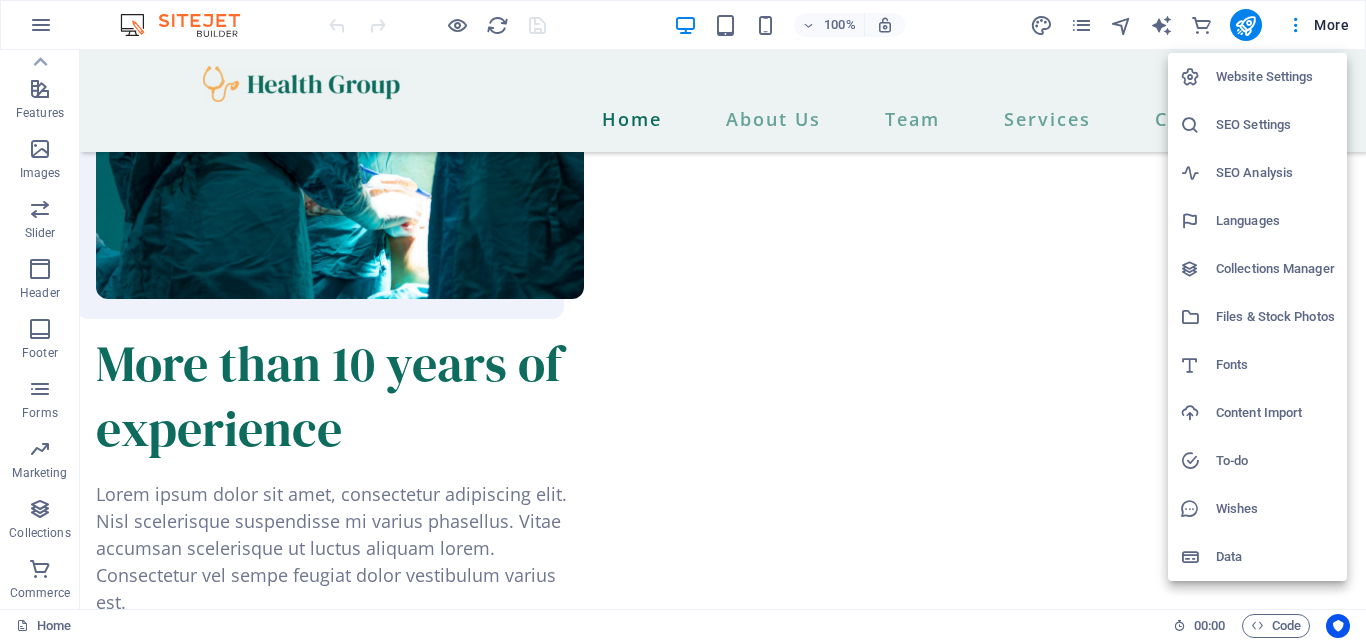 drag, startPoint x: 1255, startPoint y: 437, endPoint x: 997, endPoint y: 374, distance: 265.5805 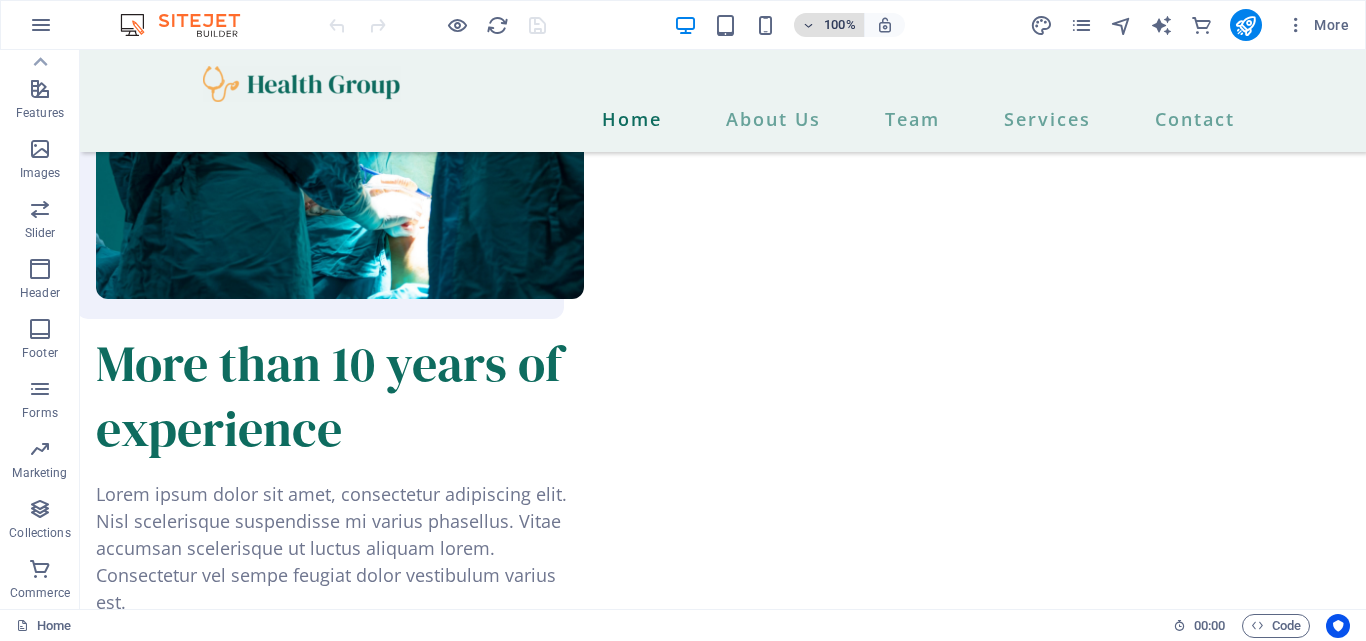 click at bounding box center [809, 25] 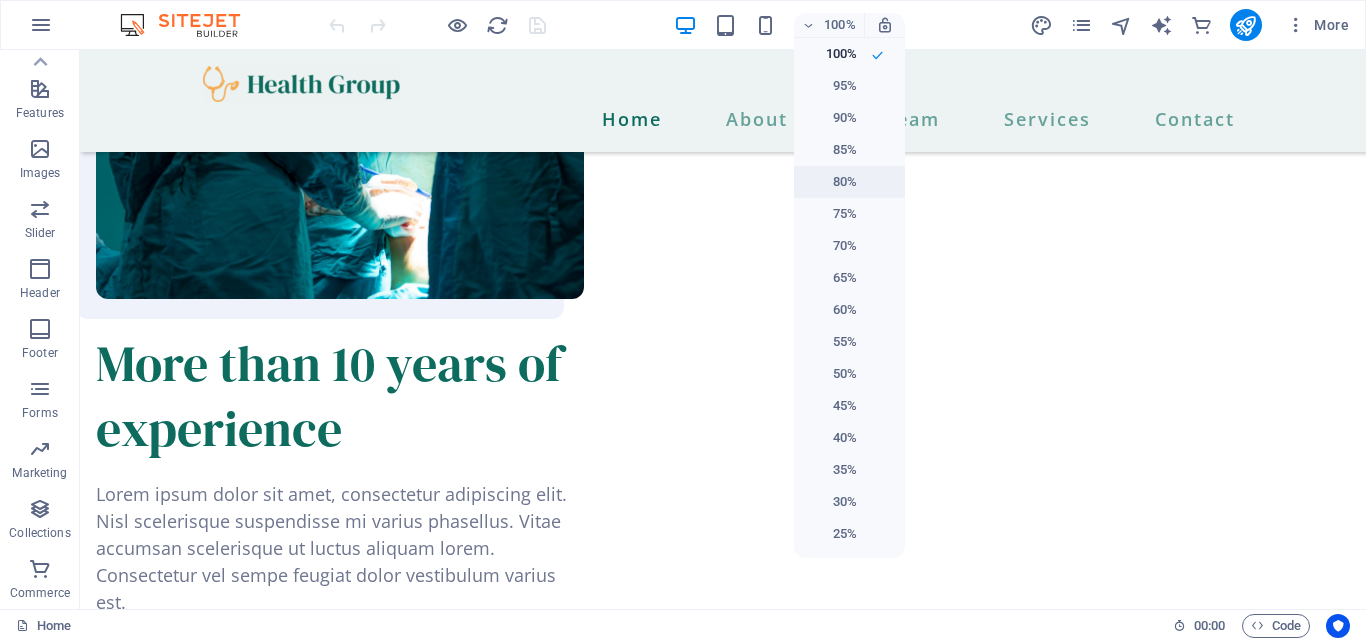 click on "80%" at bounding box center (849, 182) 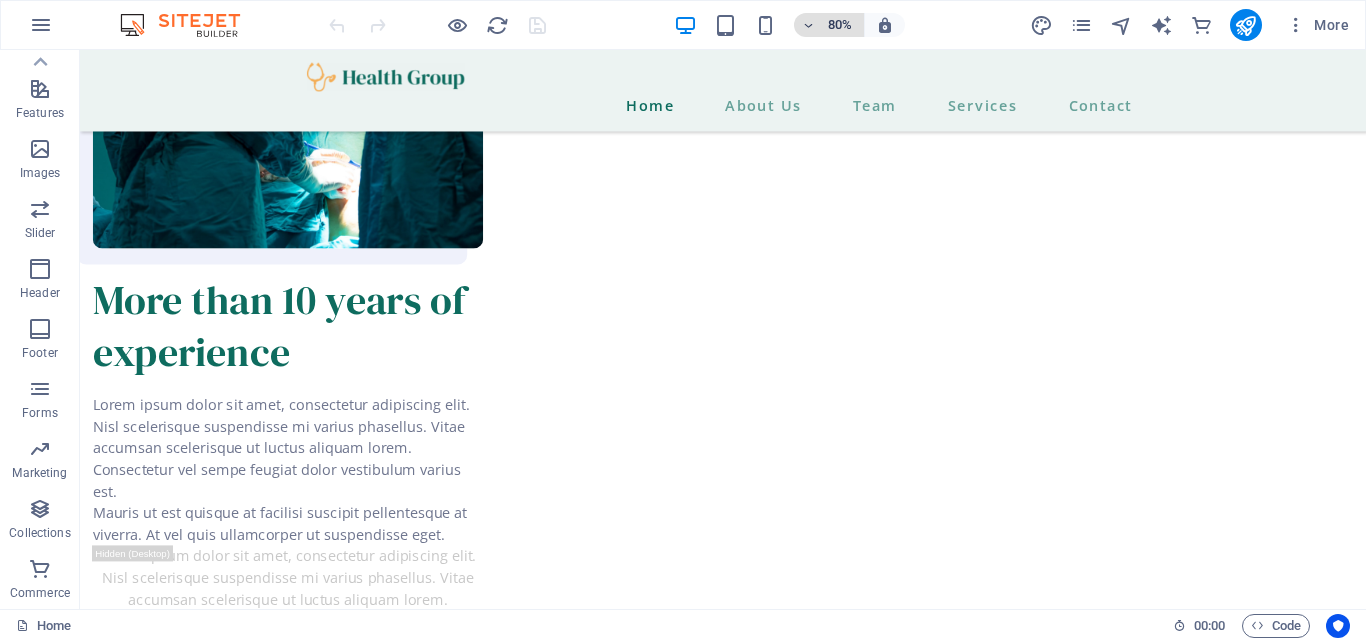 click at bounding box center (809, 25) 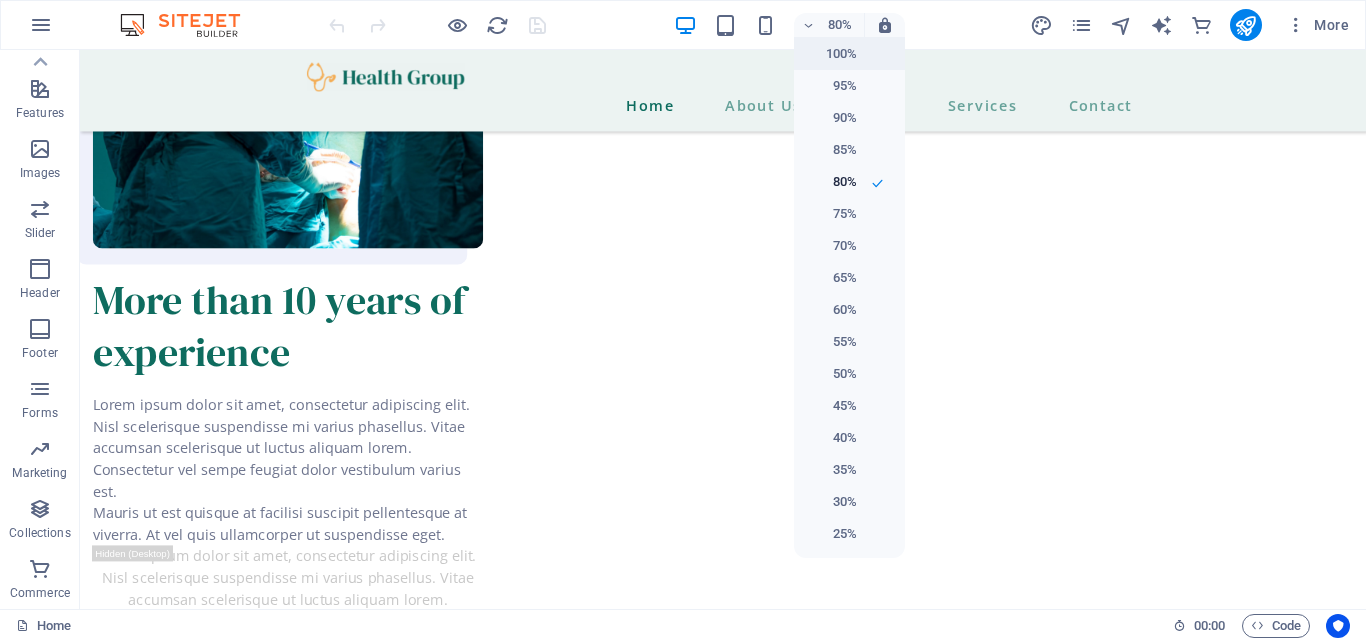 click on "100%" at bounding box center (831, 54) 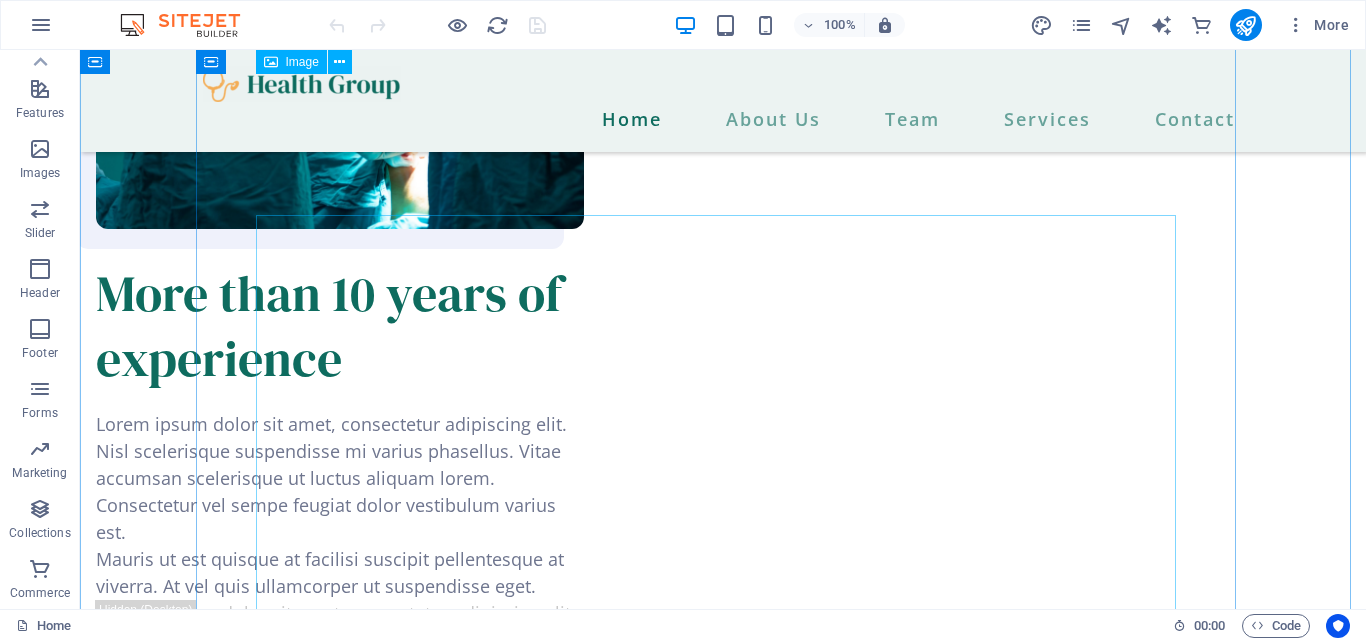 scroll, scrollTop: 1840, scrollLeft: 0, axis: vertical 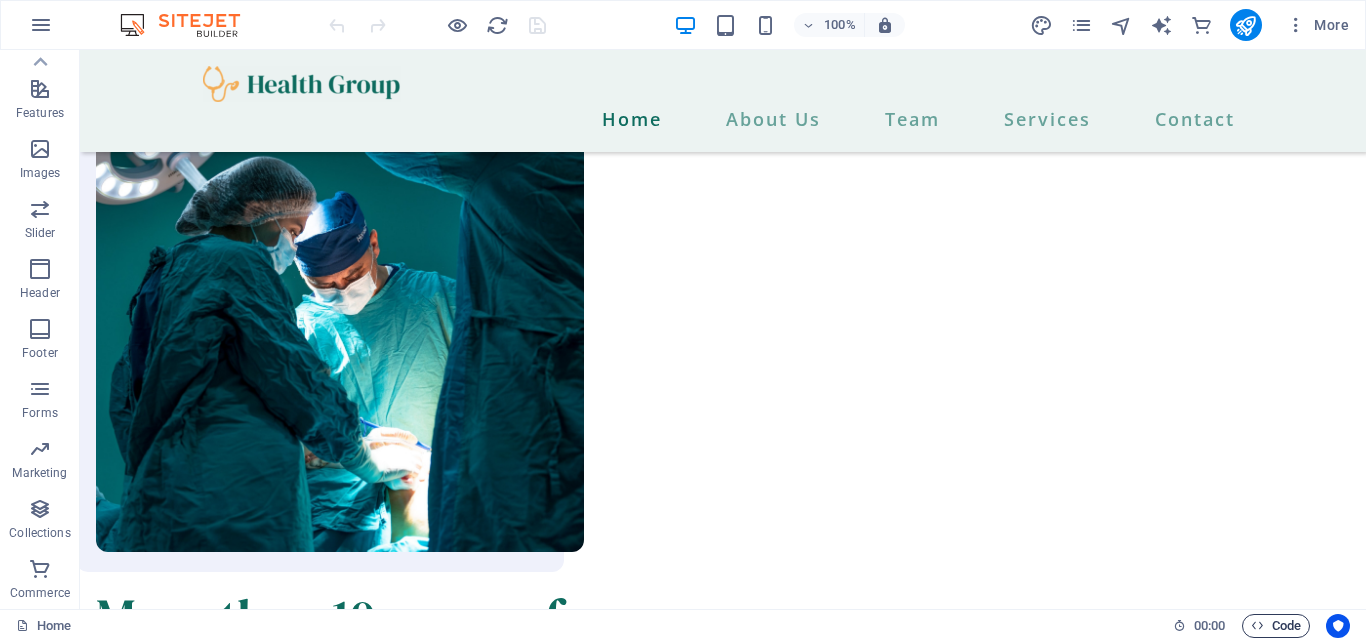 click on "Code" at bounding box center (1276, 626) 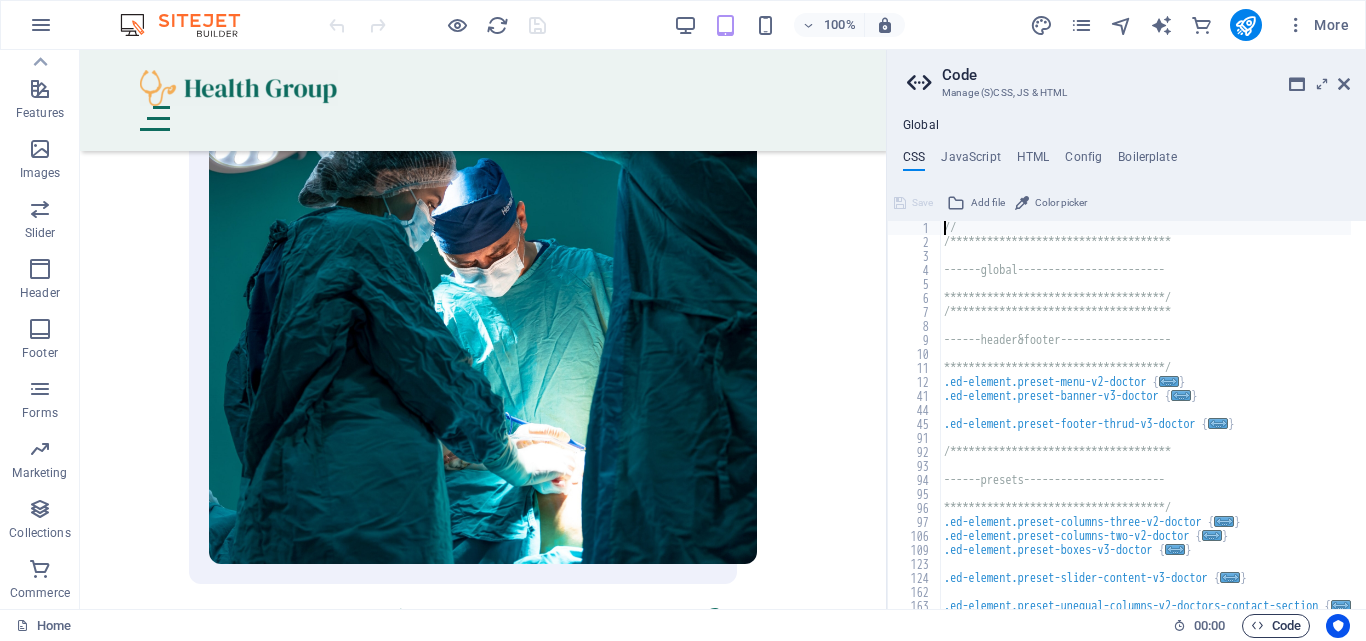 scroll, scrollTop: 1848, scrollLeft: 0, axis: vertical 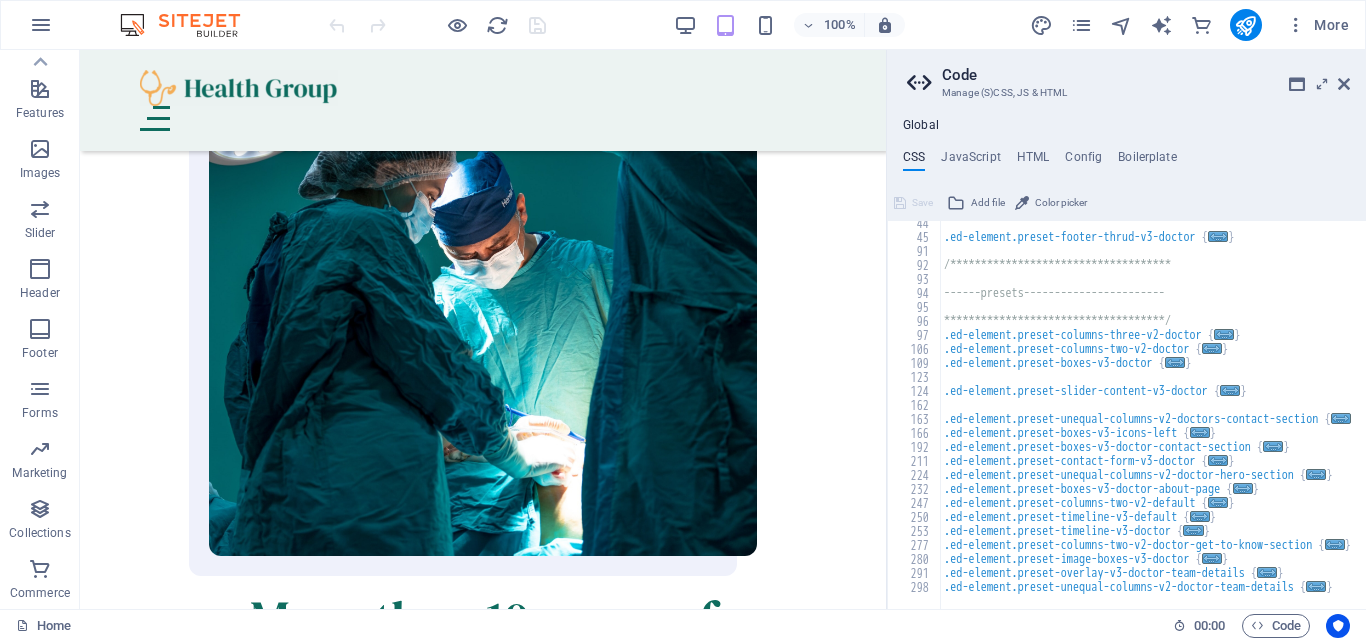 click on "**********" at bounding box center (1126, 329) 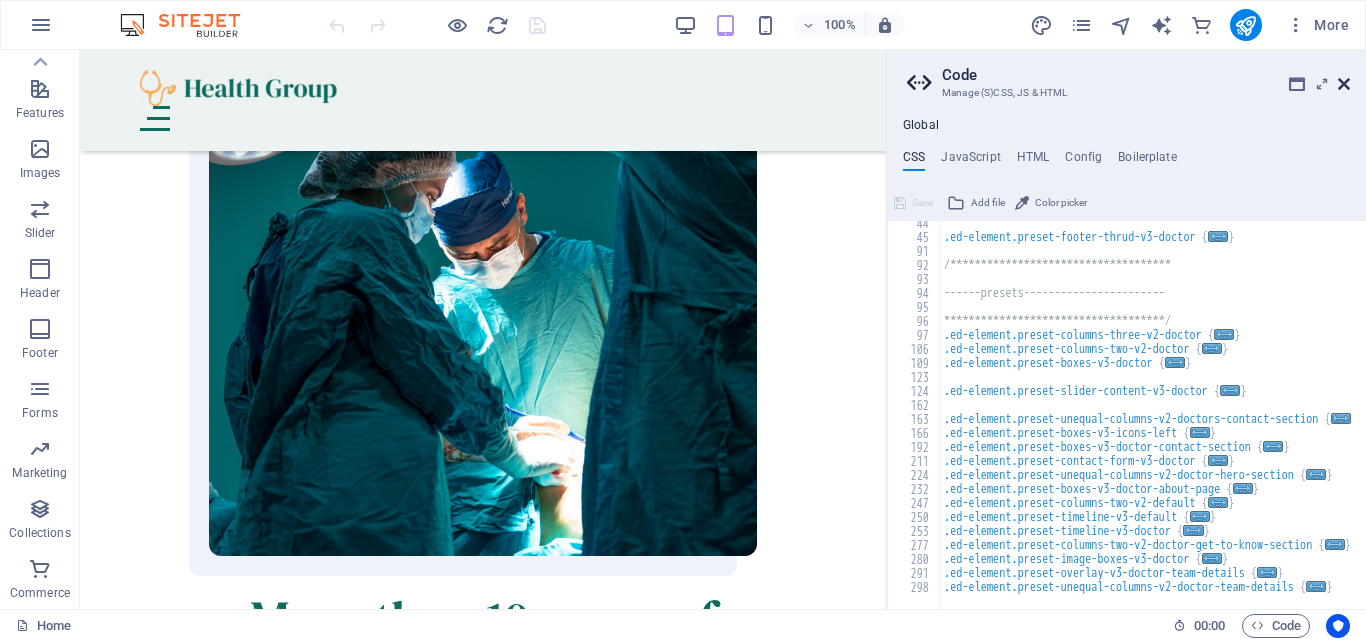 click at bounding box center (1344, 84) 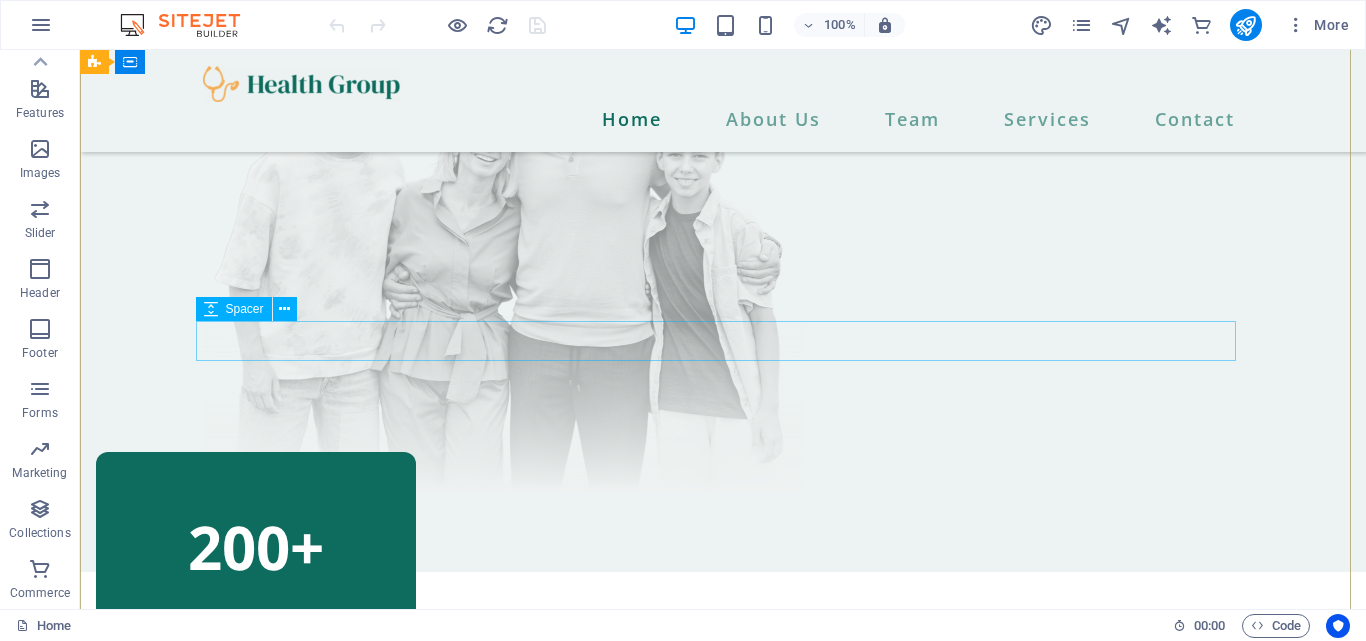 scroll, scrollTop: 0, scrollLeft: 0, axis: both 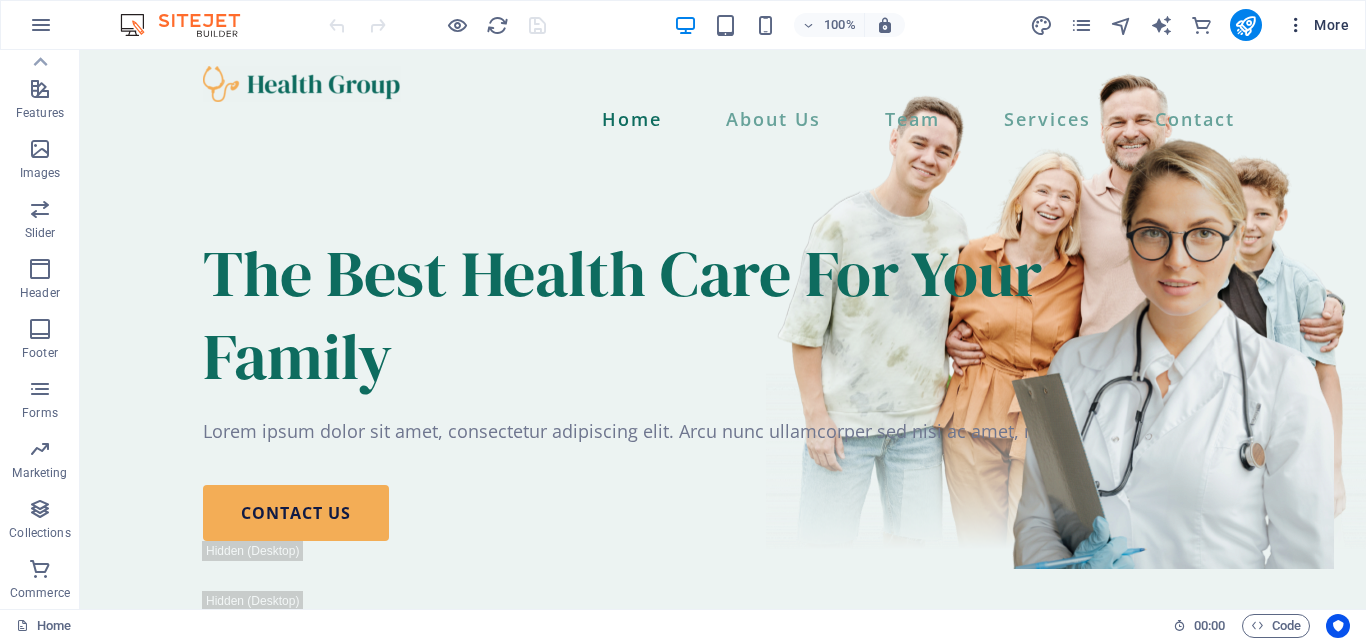 click at bounding box center [1296, 25] 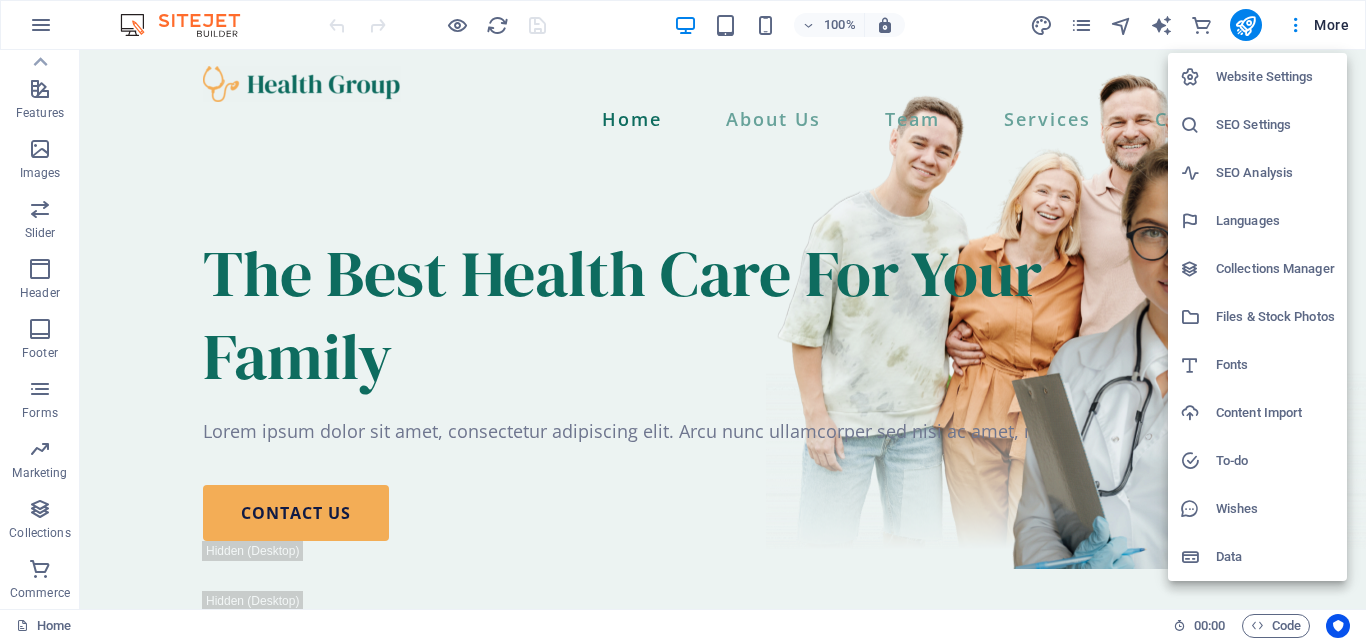 click at bounding box center [683, 320] 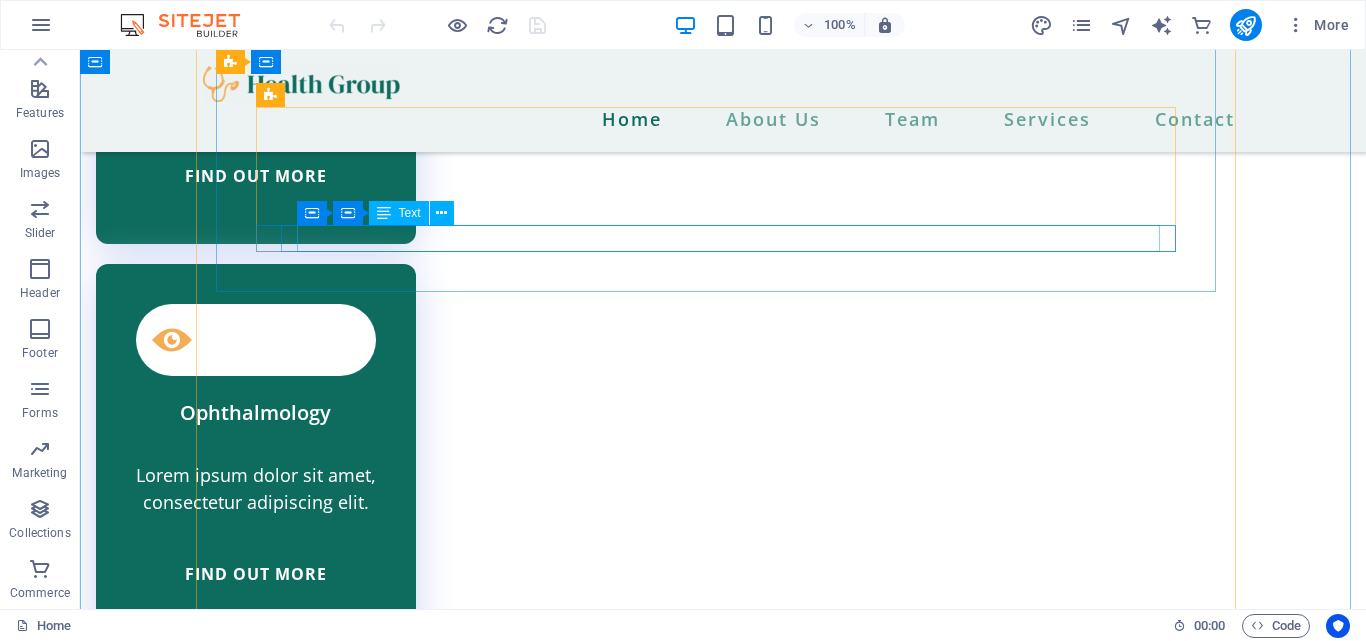 scroll, scrollTop: 5536, scrollLeft: 0, axis: vertical 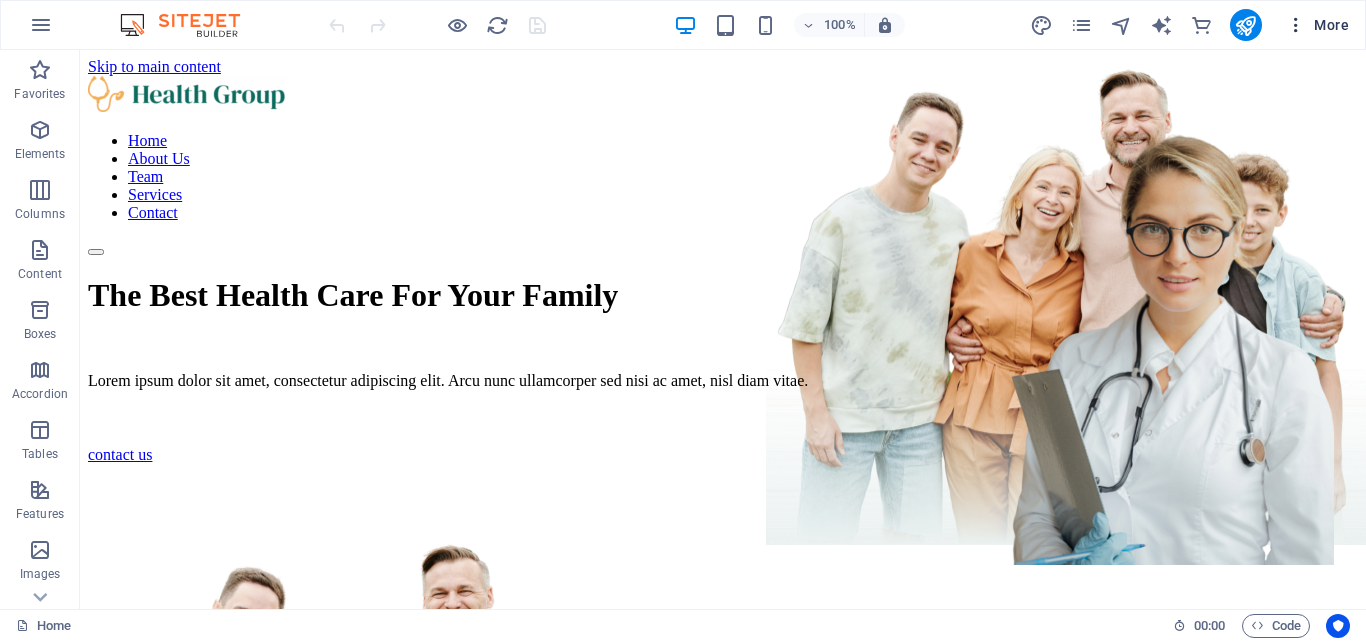 click on "More" at bounding box center (1317, 25) 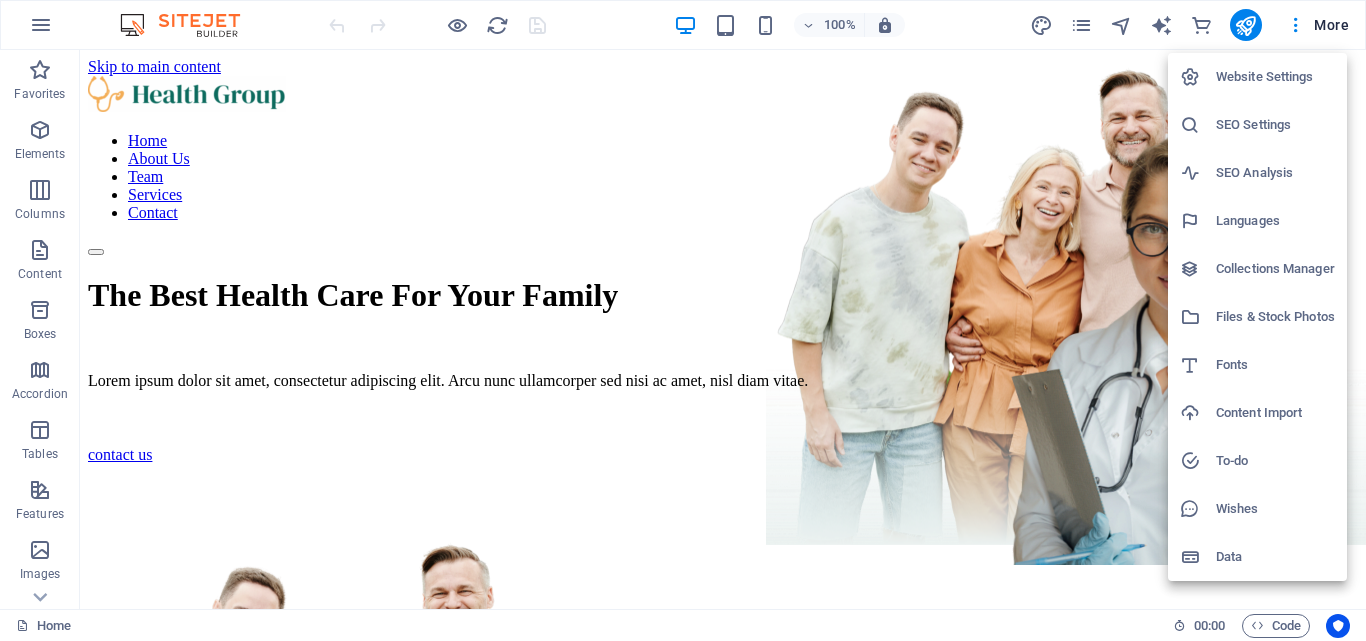 click at bounding box center (683, 320) 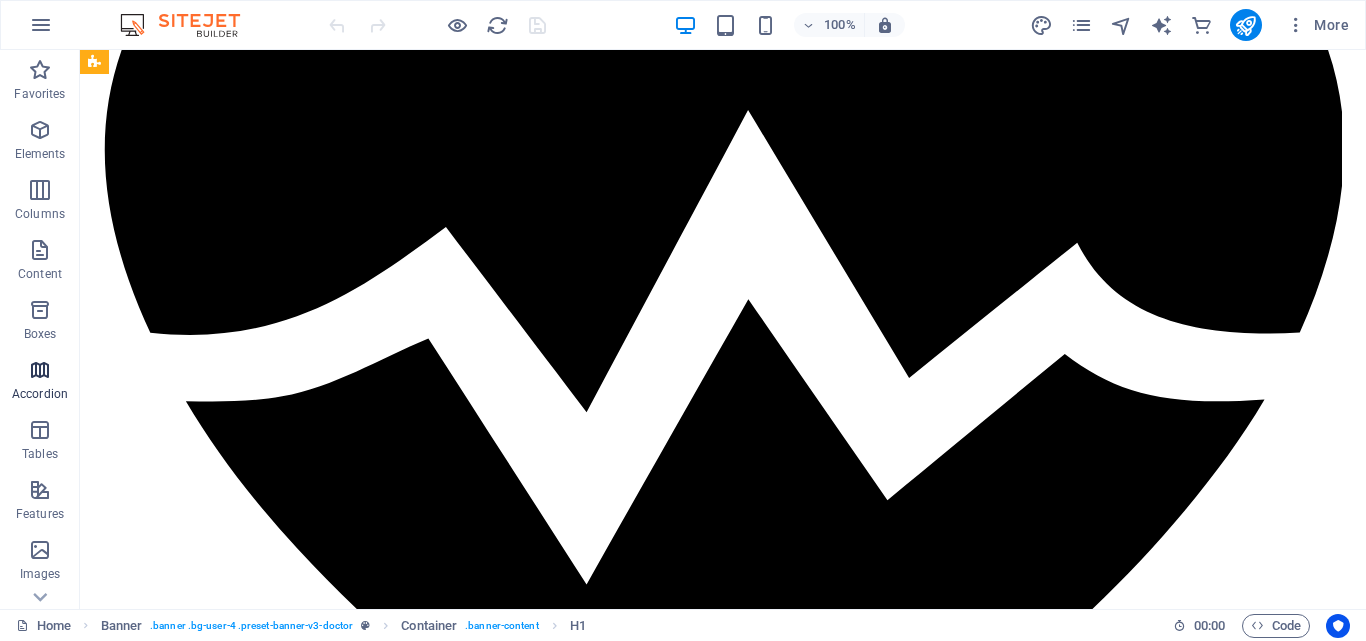scroll, scrollTop: 4892, scrollLeft: 0, axis: vertical 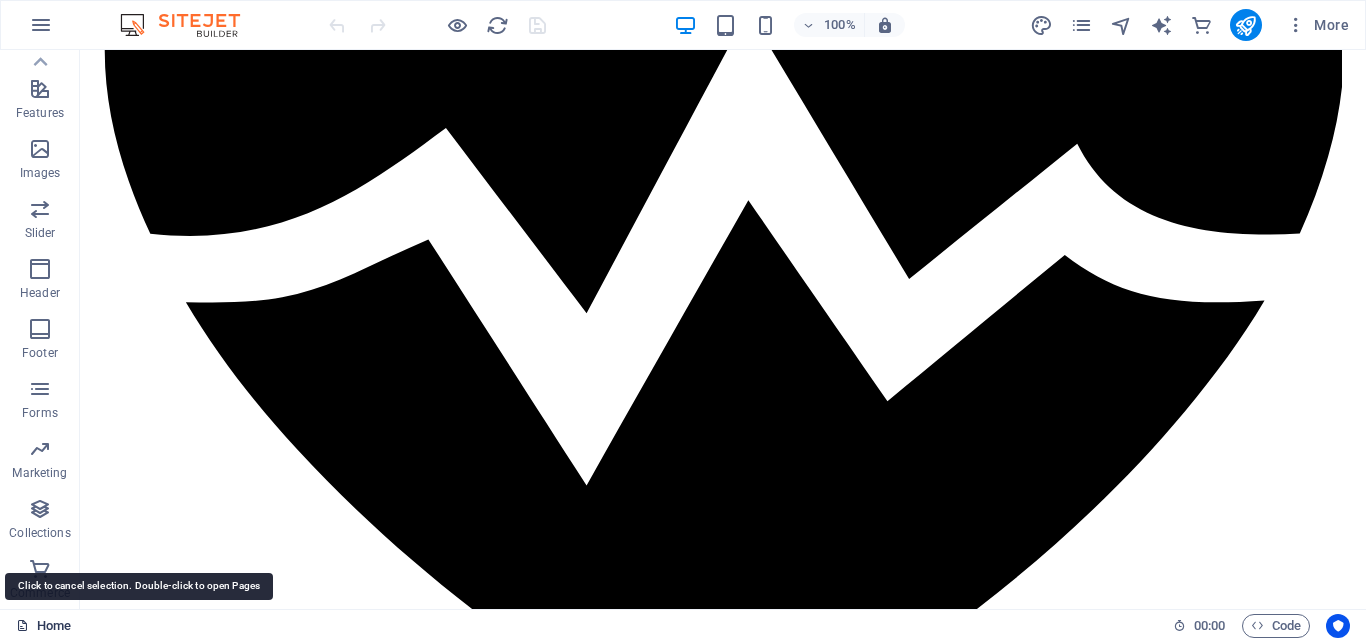 click on "Home" at bounding box center [43, 626] 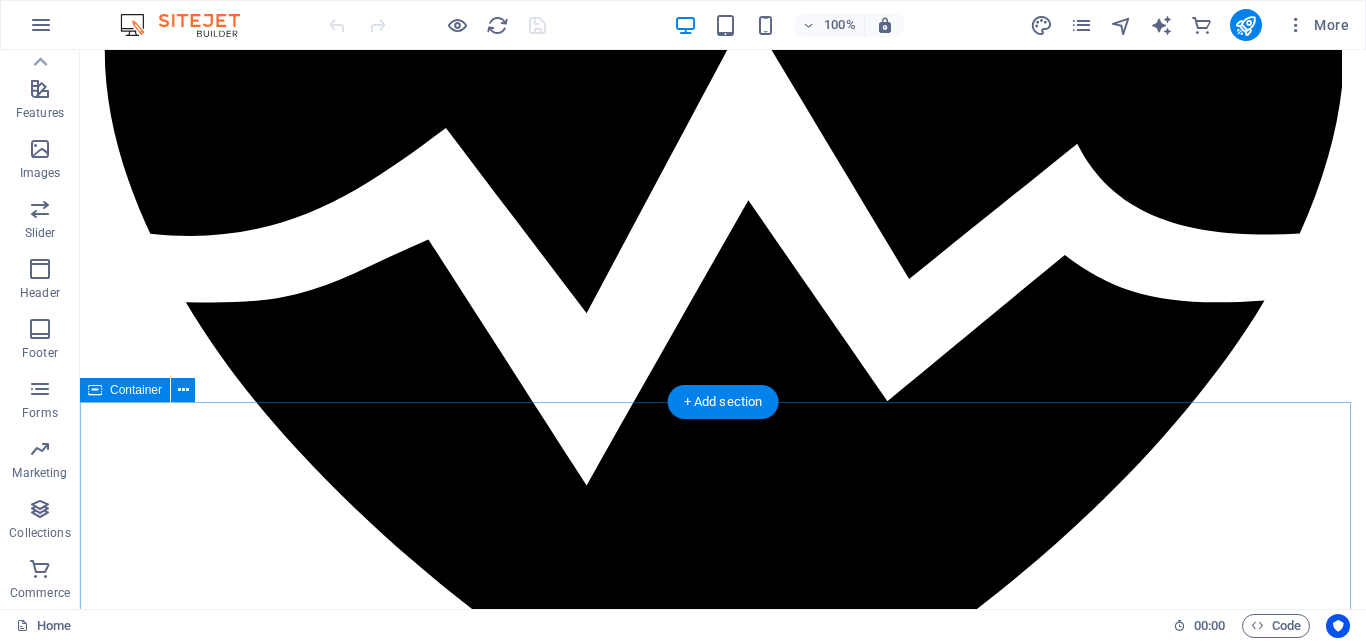 scroll, scrollTop: 0, scrollLeft: 0, axis: both 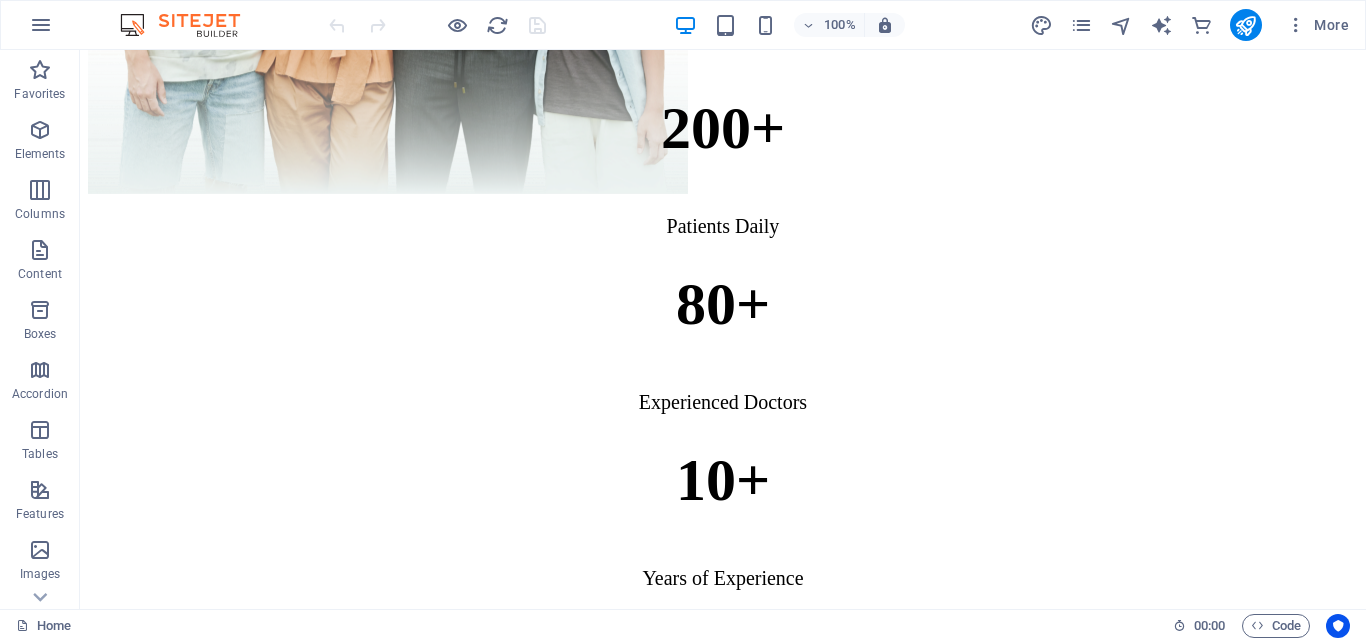 drag, startPoint x: 1365, startPoint y: 639, endPoint x: 1357, endPoint y: 627, distance: 14.422205 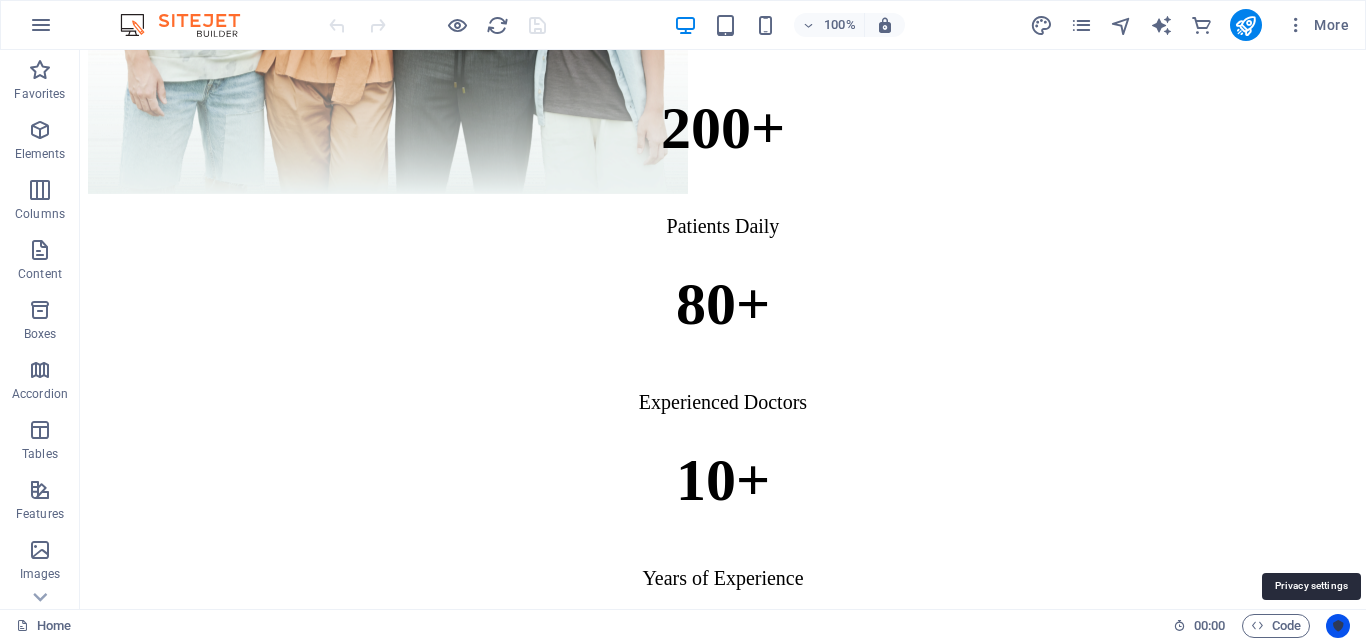 click at bounding box center [1338, 626] 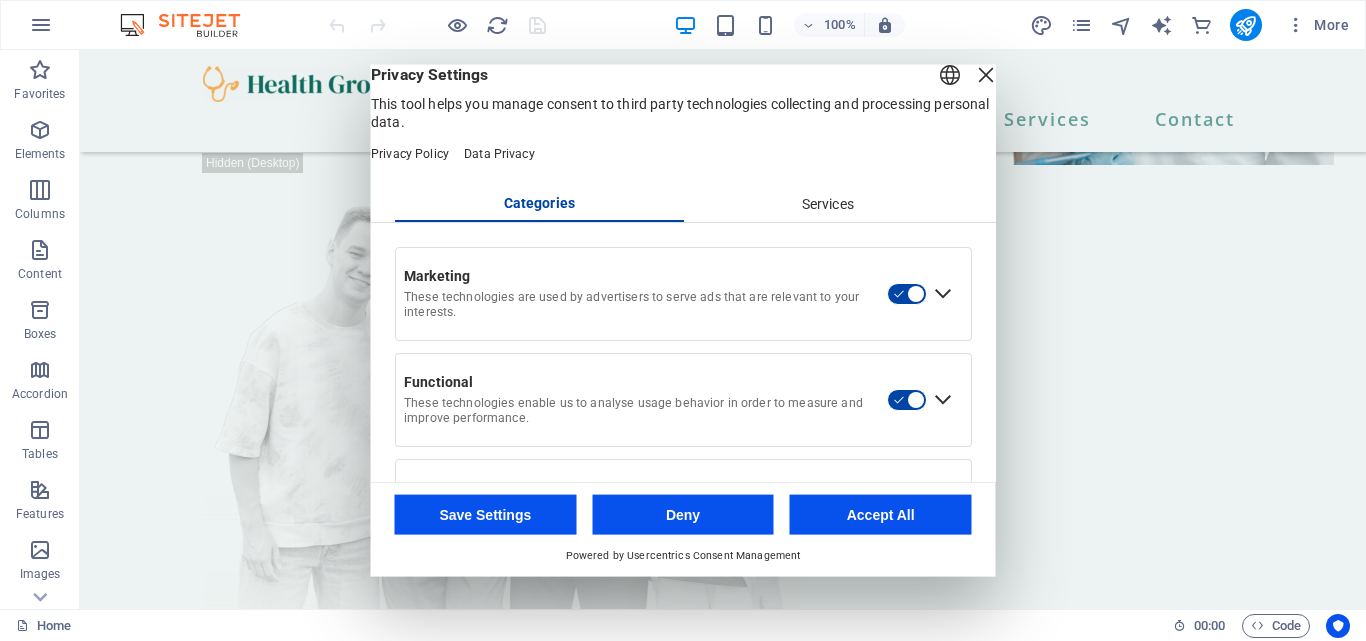scroll, scrollTop: 263, scrollLeft: 0, axis: vertical 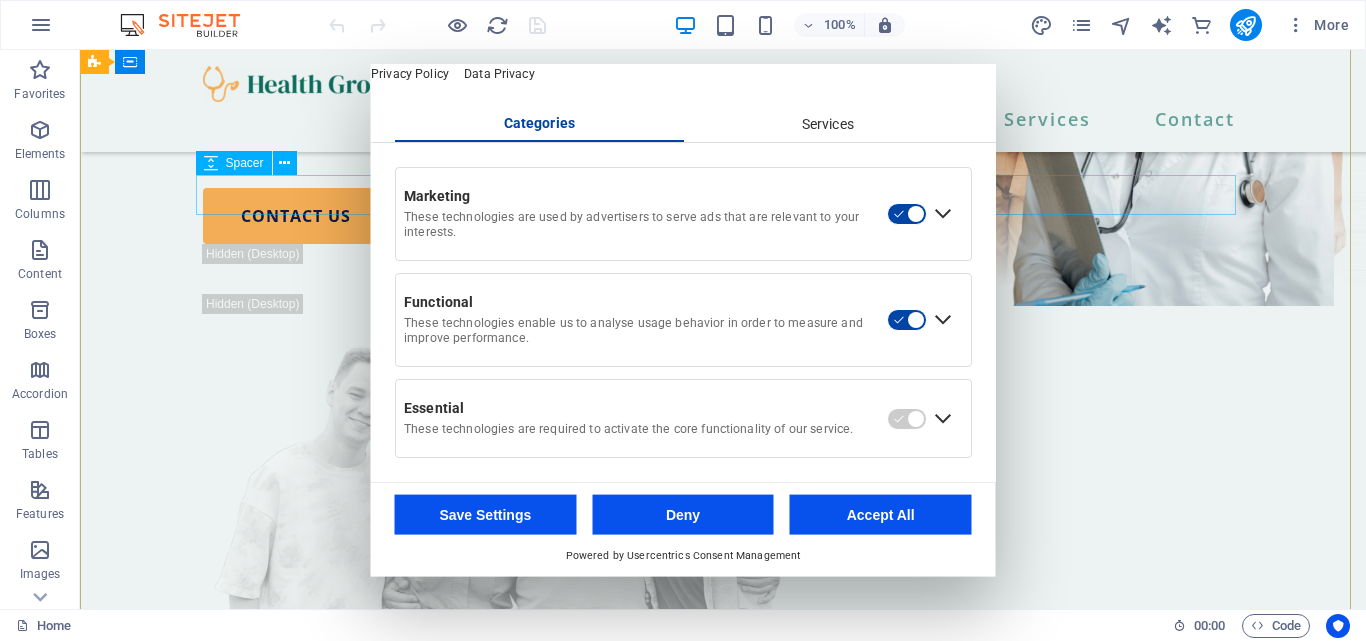 click at bounding box center [723, 168] 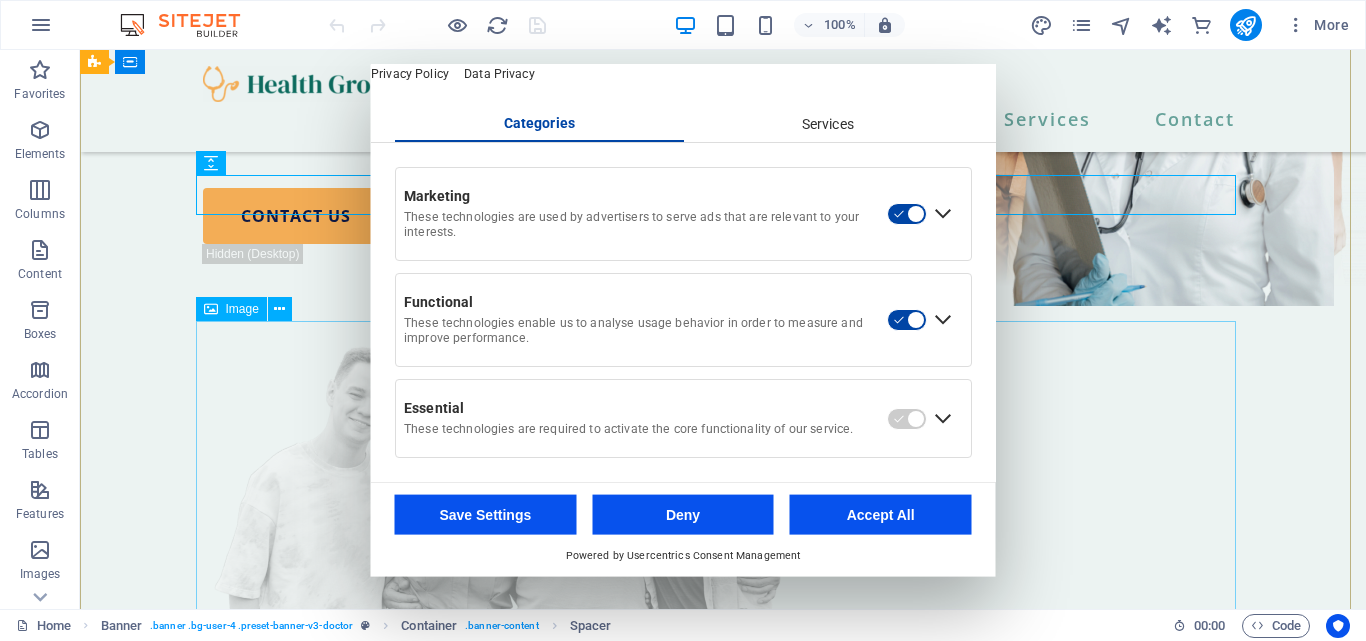 click at bounding box center [723, 547] 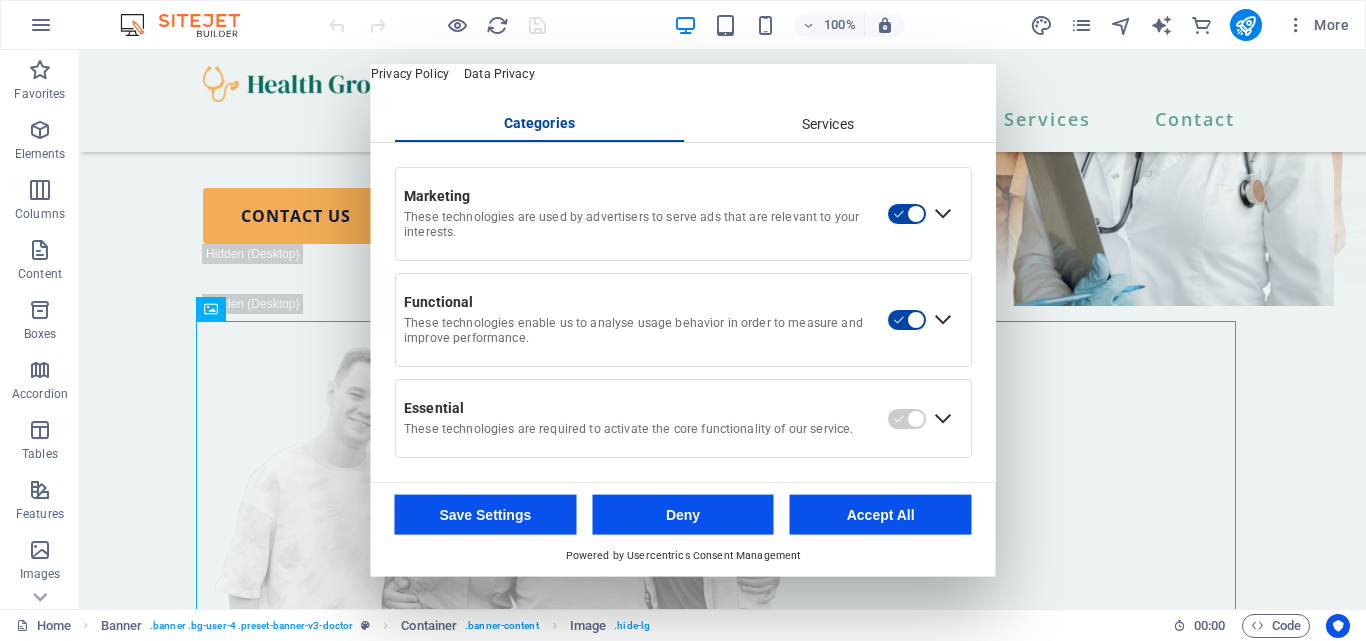 scroll, scrollTop: 0, scrollLeft: 0, axis: both 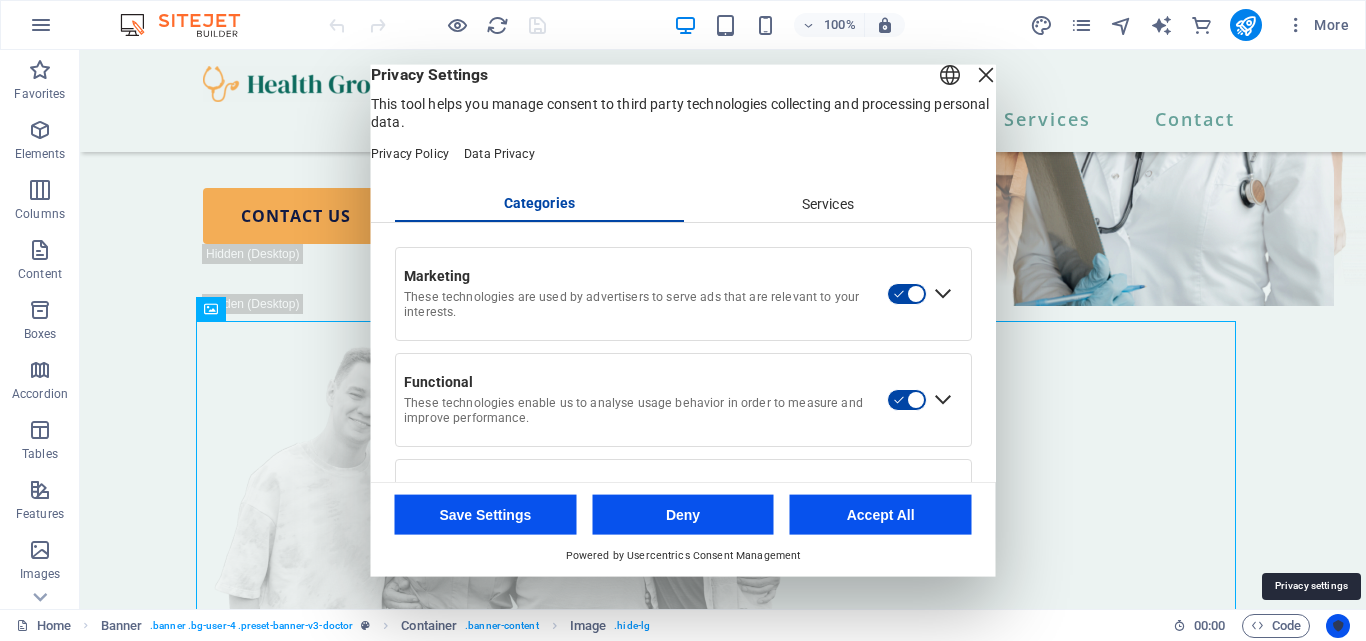click at bounding box center [1338, 626] 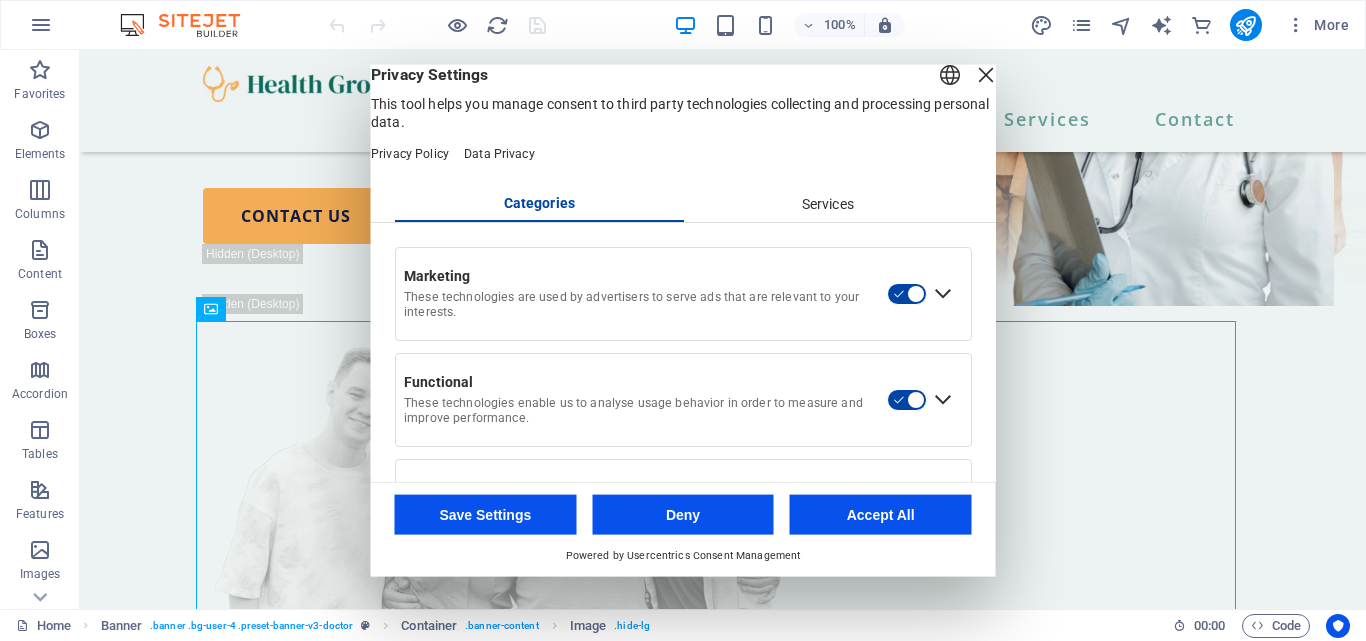click at bounding box center (986, 74) 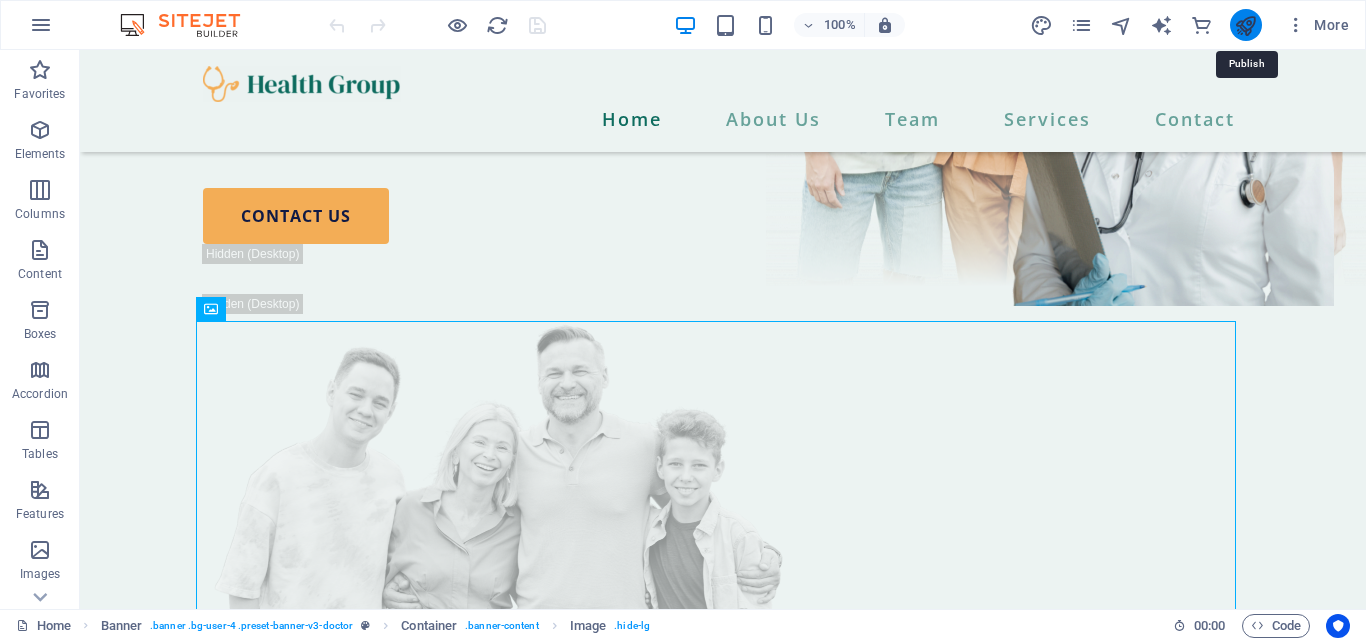 click at bounding box center [1245, 25] 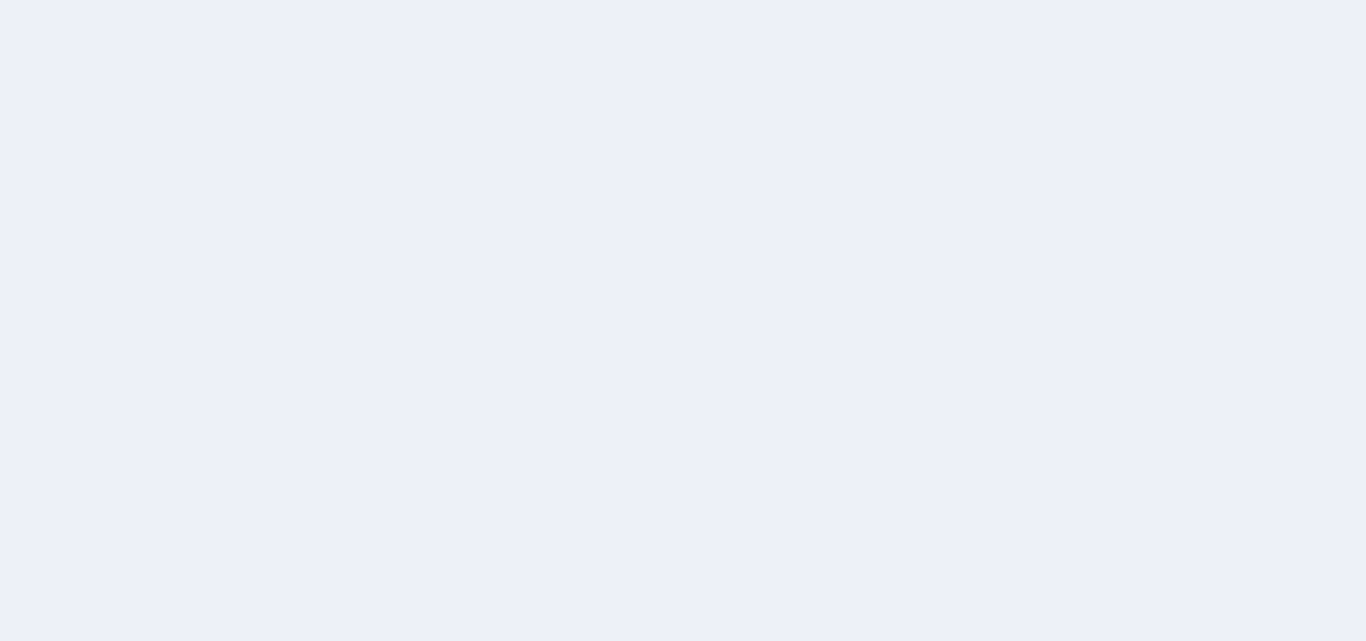 scroll, scrollTop: 0, scrollLeft: 0, axis: both 